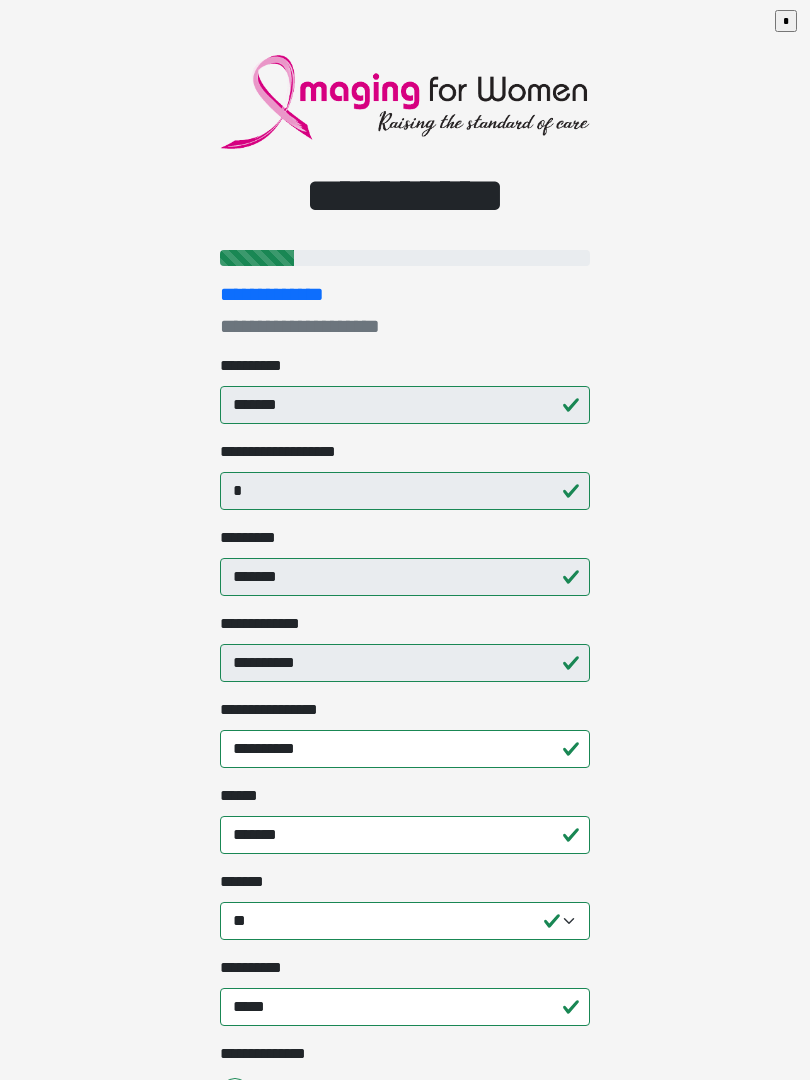 select on "**" 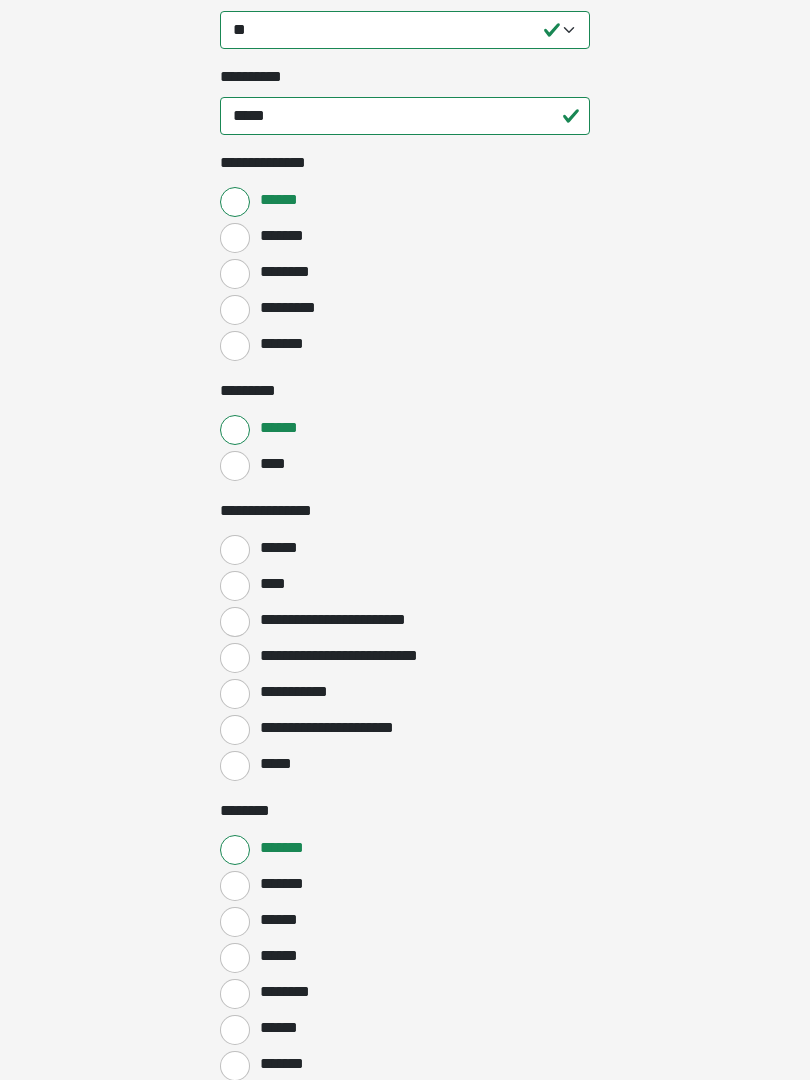 scroll, scrollTop: 892, scrollLeft: 0, axis: vertical 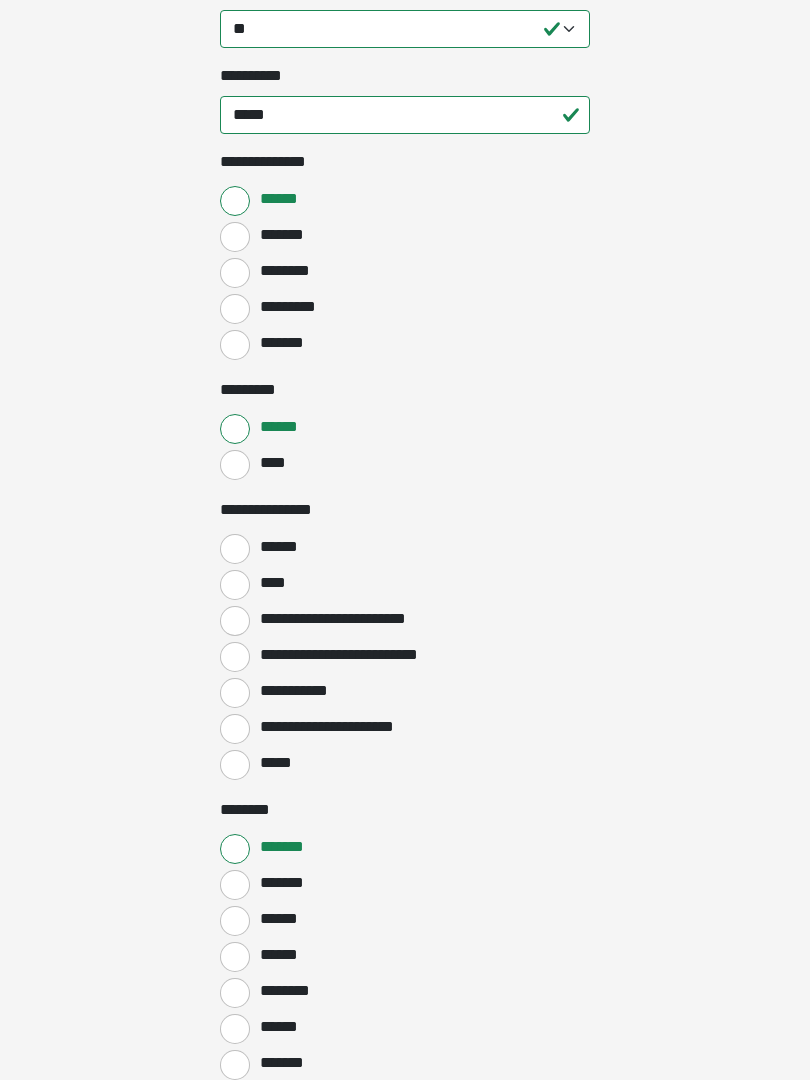 click on "******" at bounding box center [235, 549] 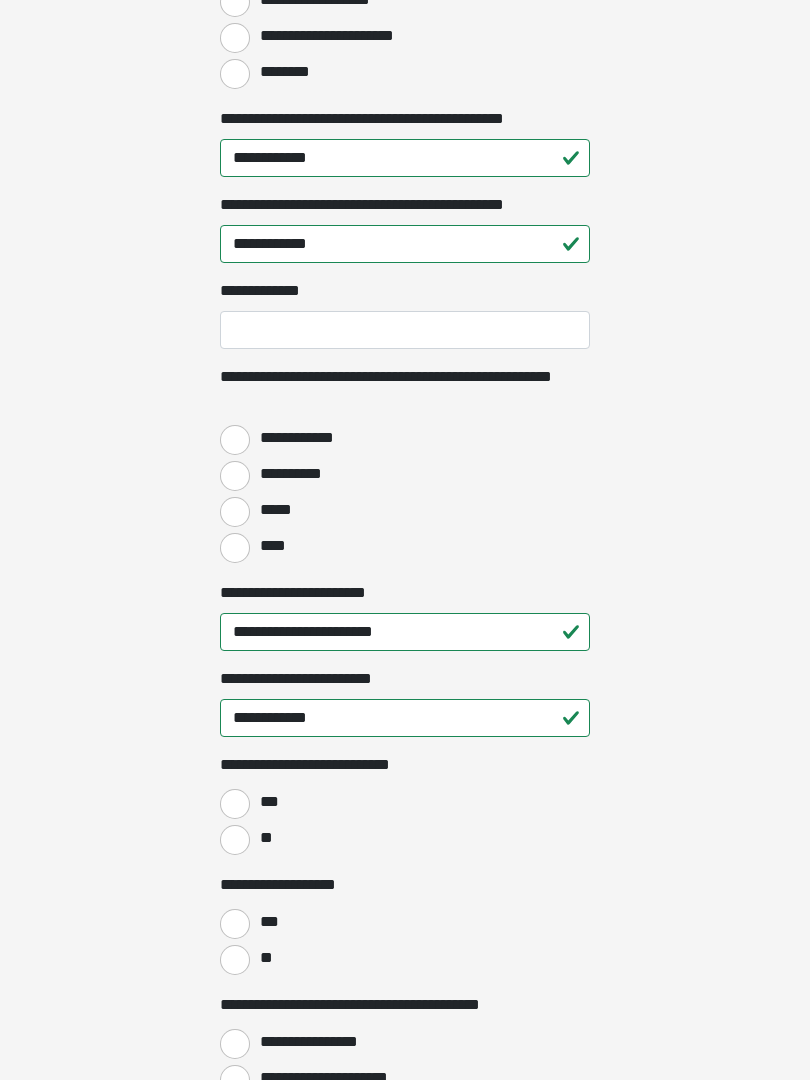 scroll, scrollTop: 2412, scrollLeft: 0, axis: vertical 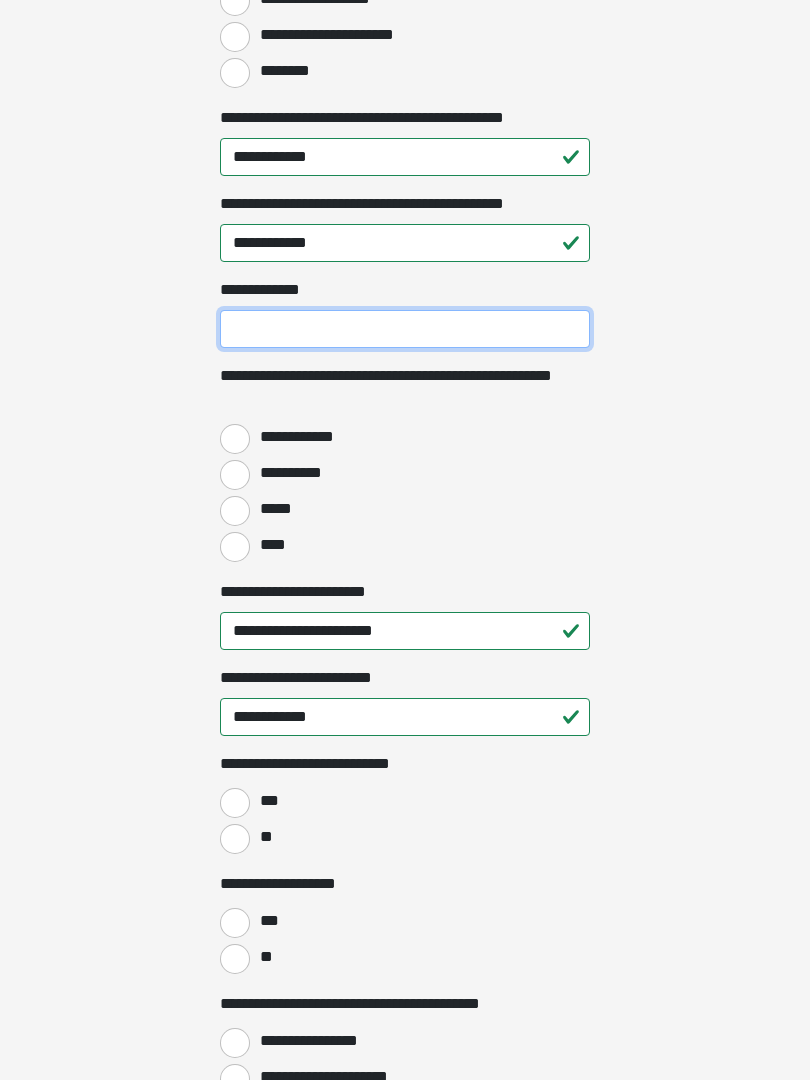 click on "**********" at bounding box center (405, 329) 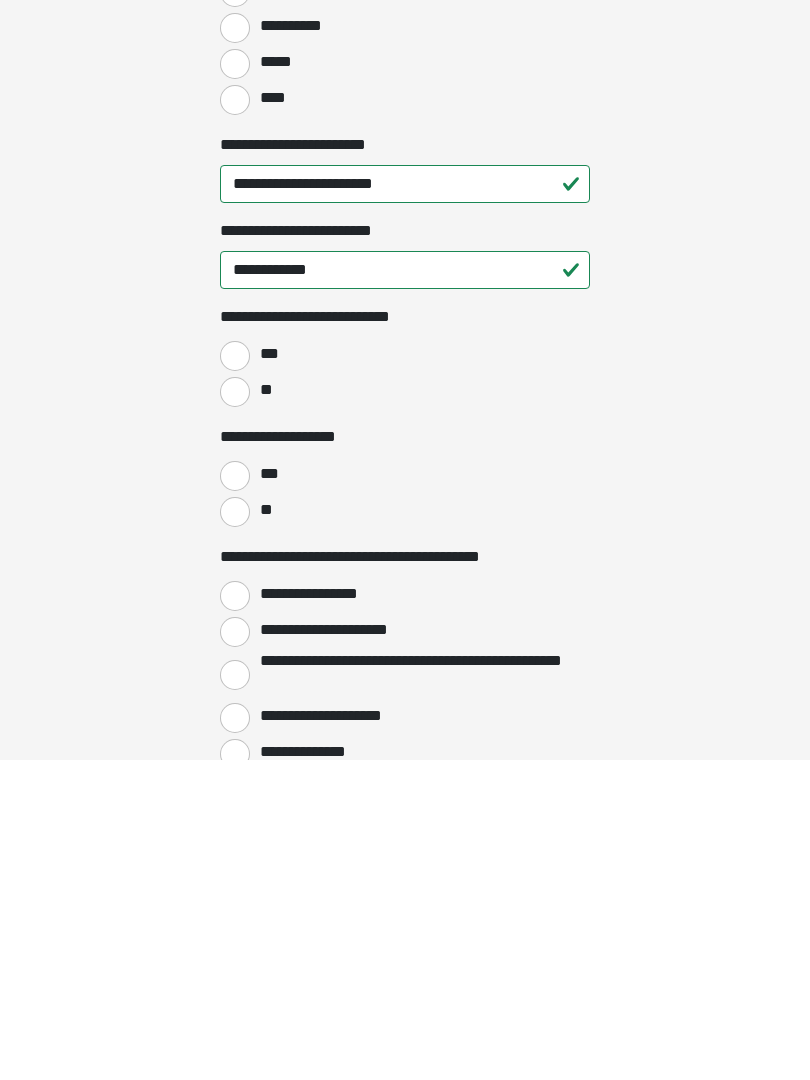 scroll, scrollTop: 2540, scrollLeft: 0, axis: vertical 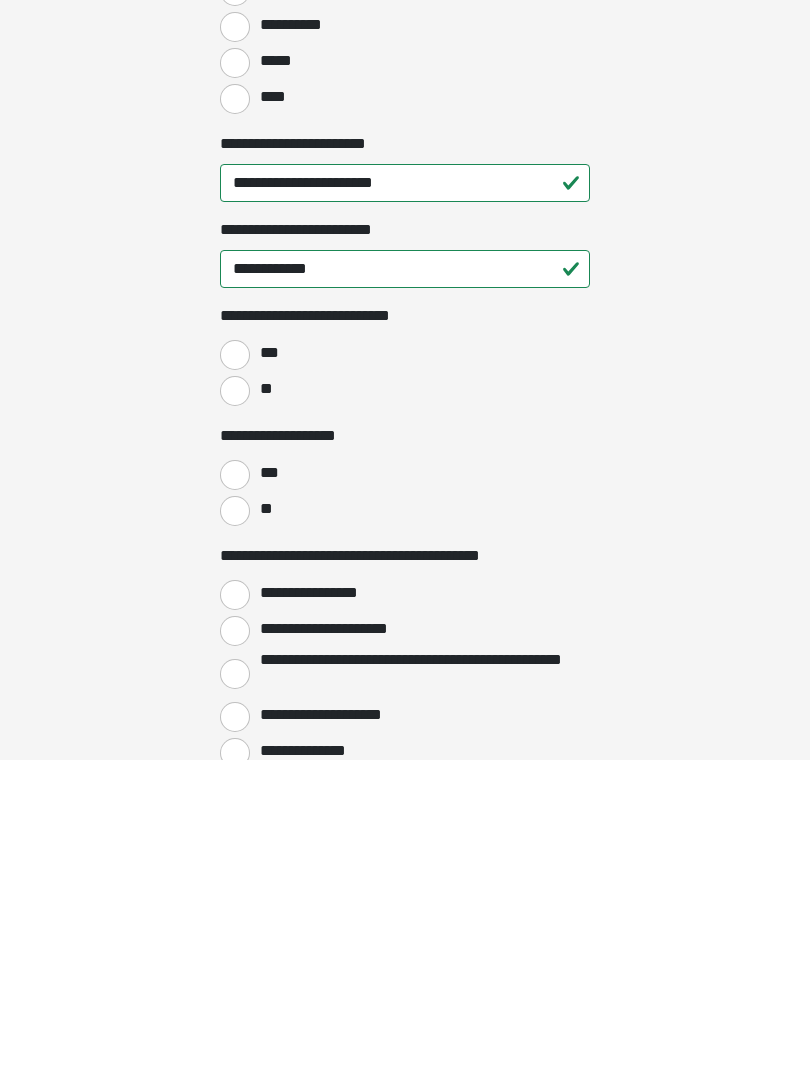 type on "**********" 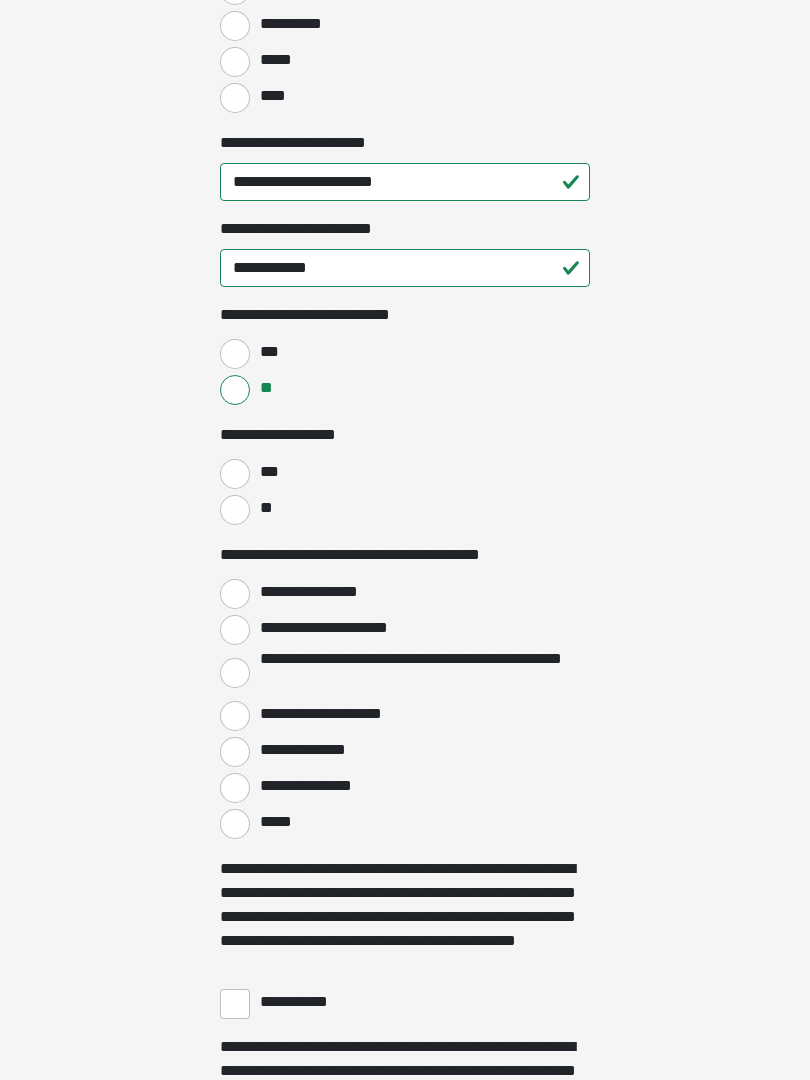 click on "**" at bounding box center (235, 510) 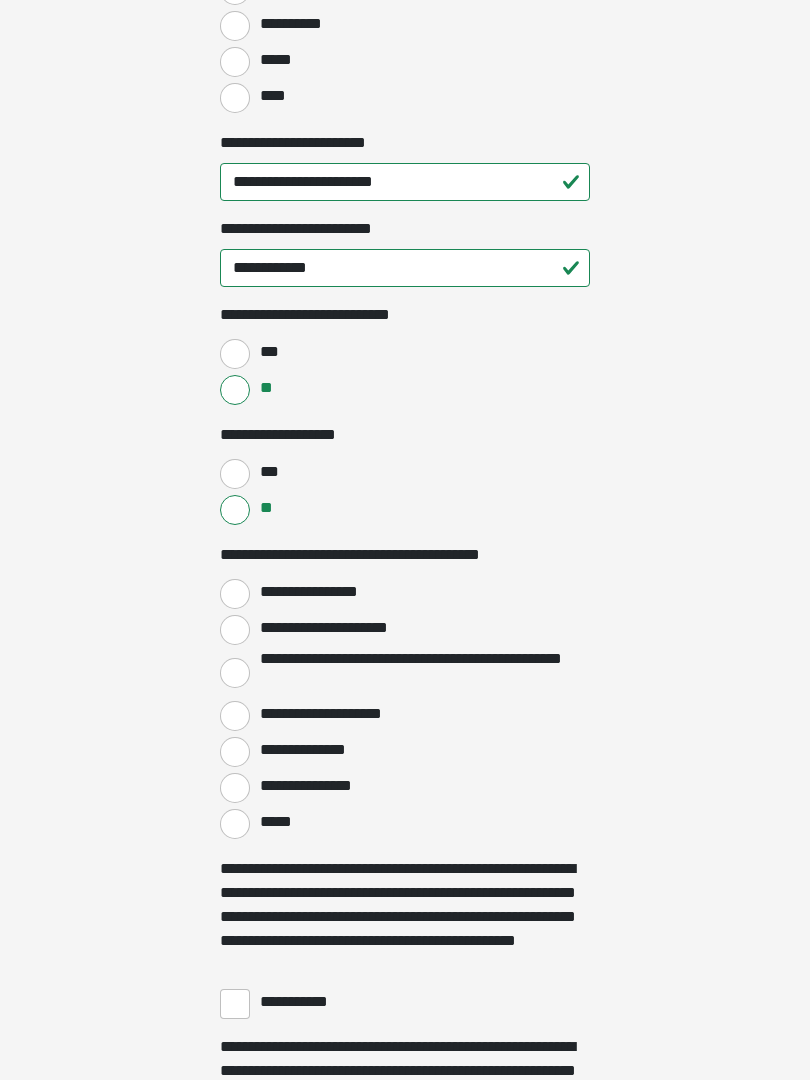 click on "**********" at bounding box center [235, 594] 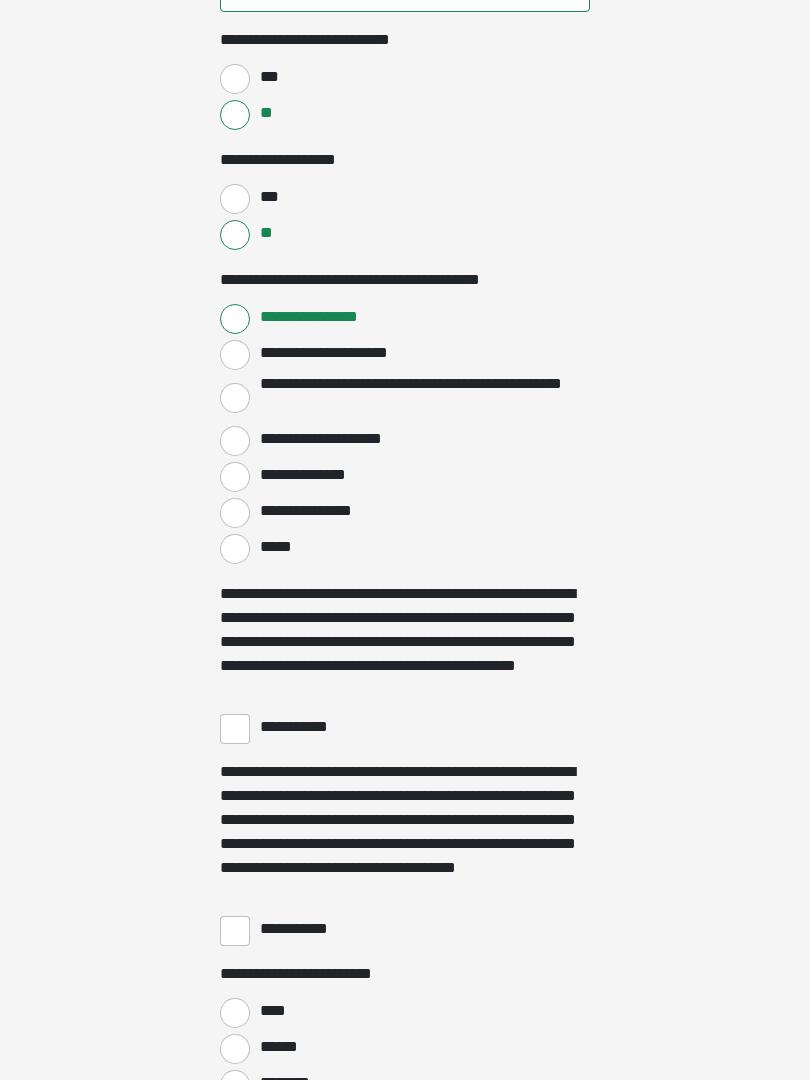 scroll, scrollTop: 3136, scrollLeft: 0, axis: vertical 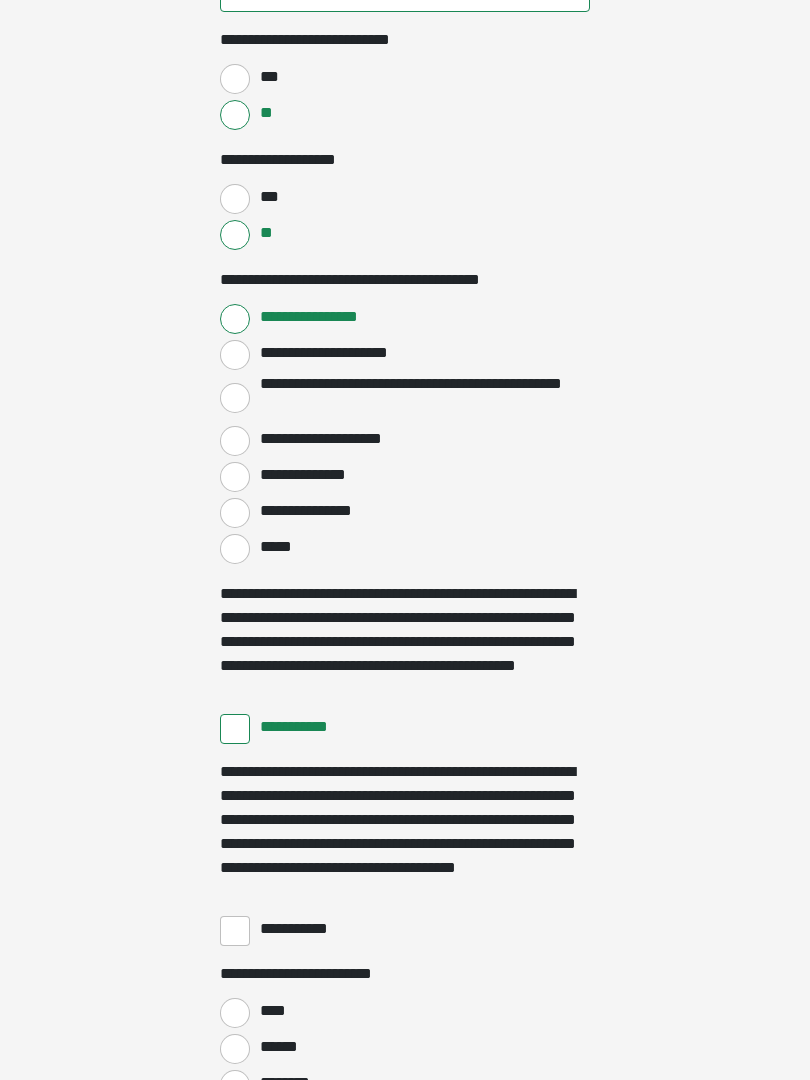 click on "**********" at bounding box center (235, 931) 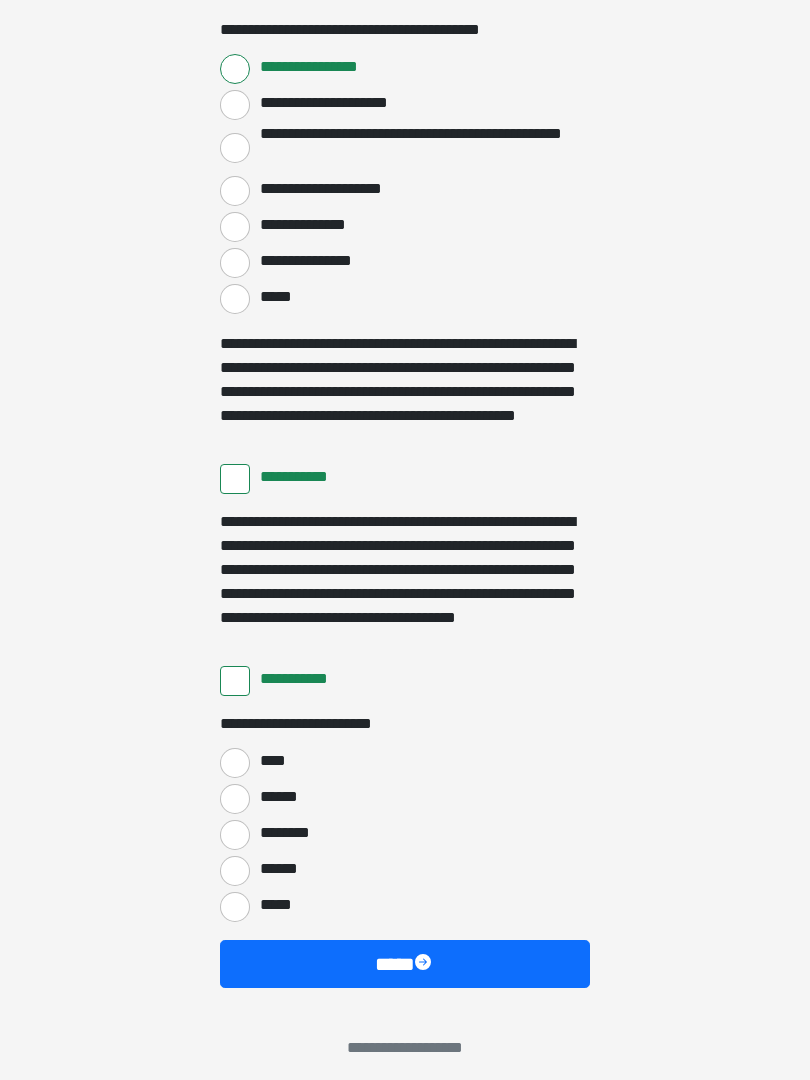 scroll, scrollTop: 3397, scrollLeft: 0, axis: vertical 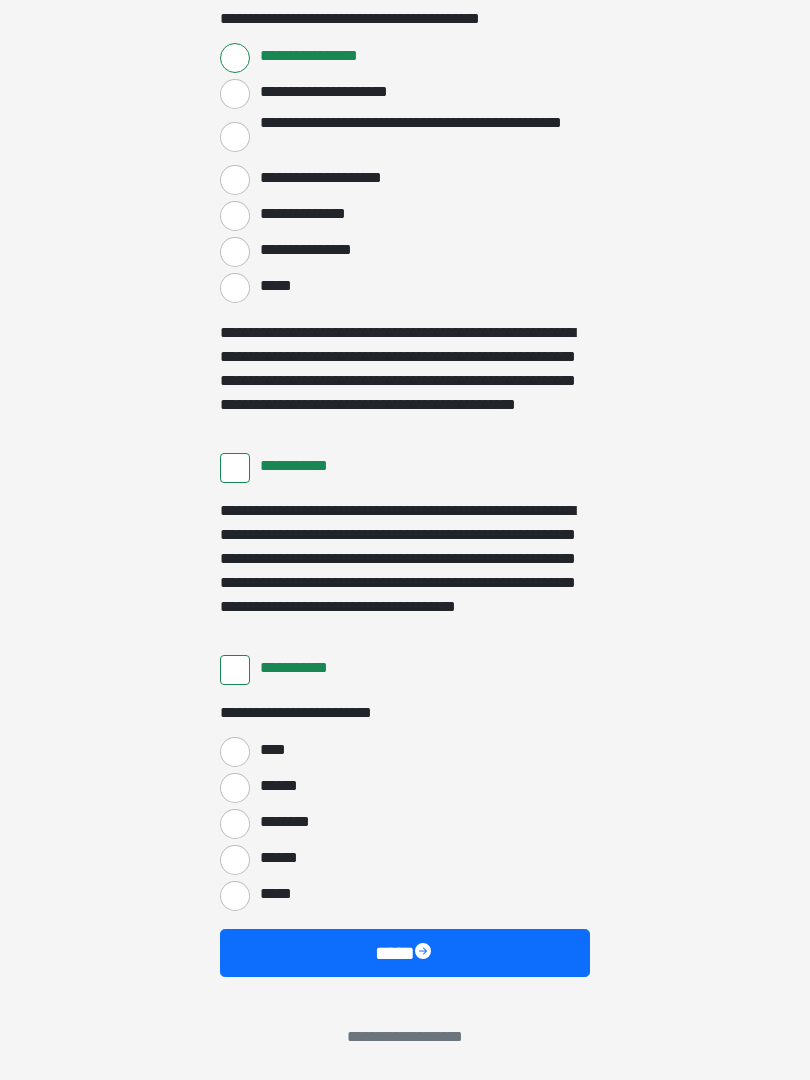 click on "****" at bounding box center [235, 752] 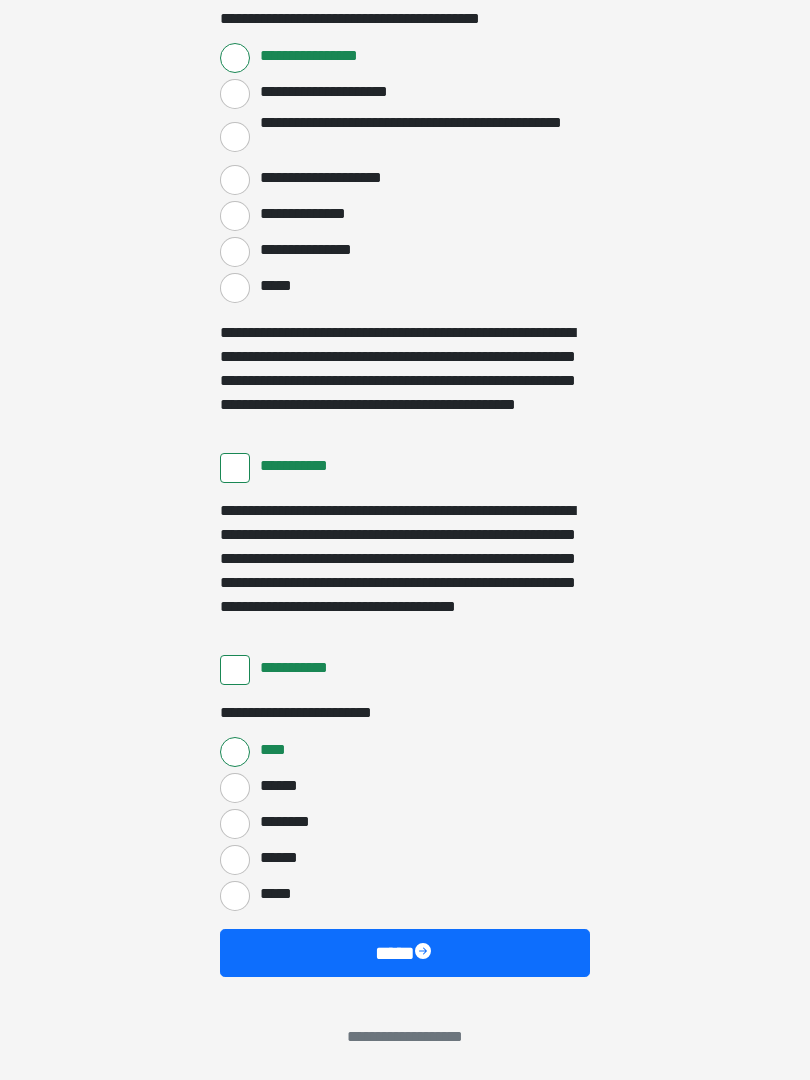 click on "****" at bounding box center (405, 953) 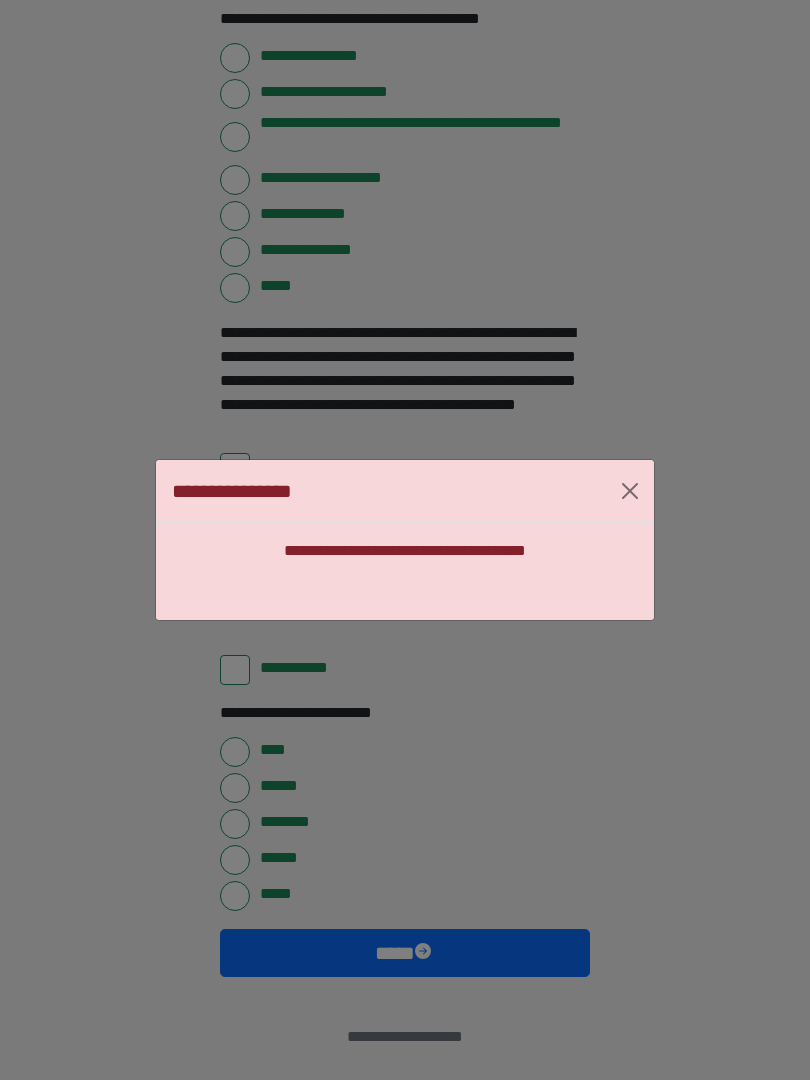 click at bounding box center (630, 491) 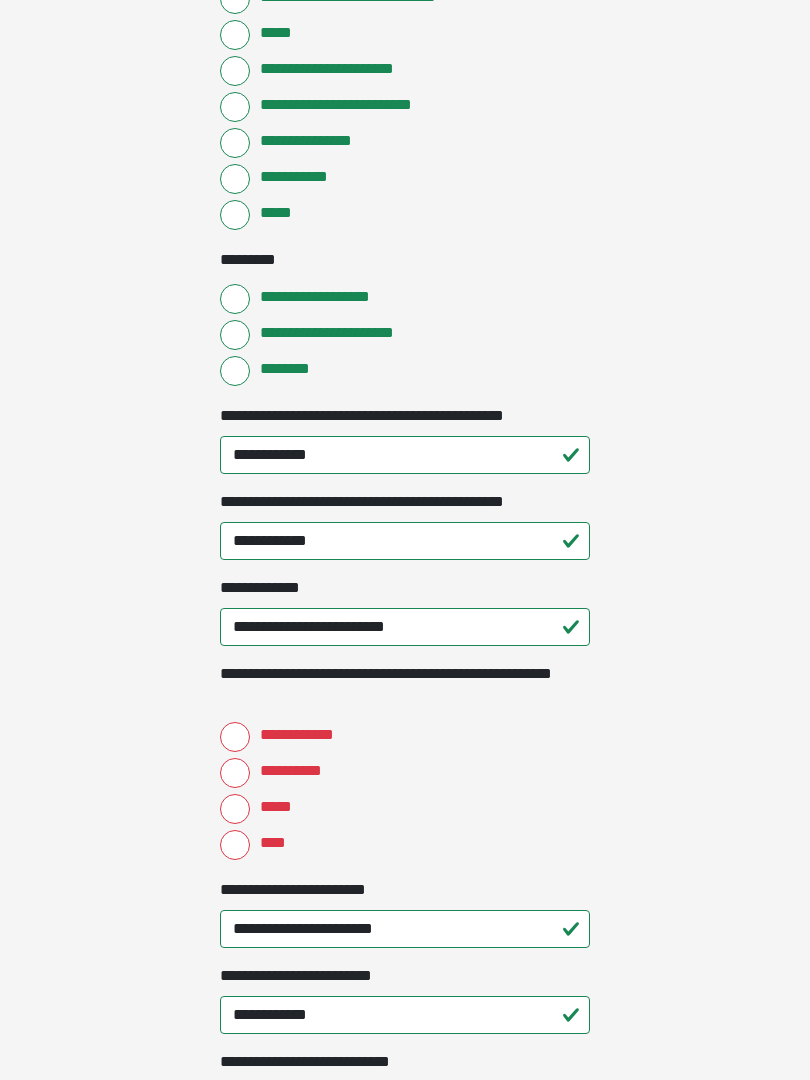 scroll, scrollTop: 2109, scrollLeft: 0, axis: vertical 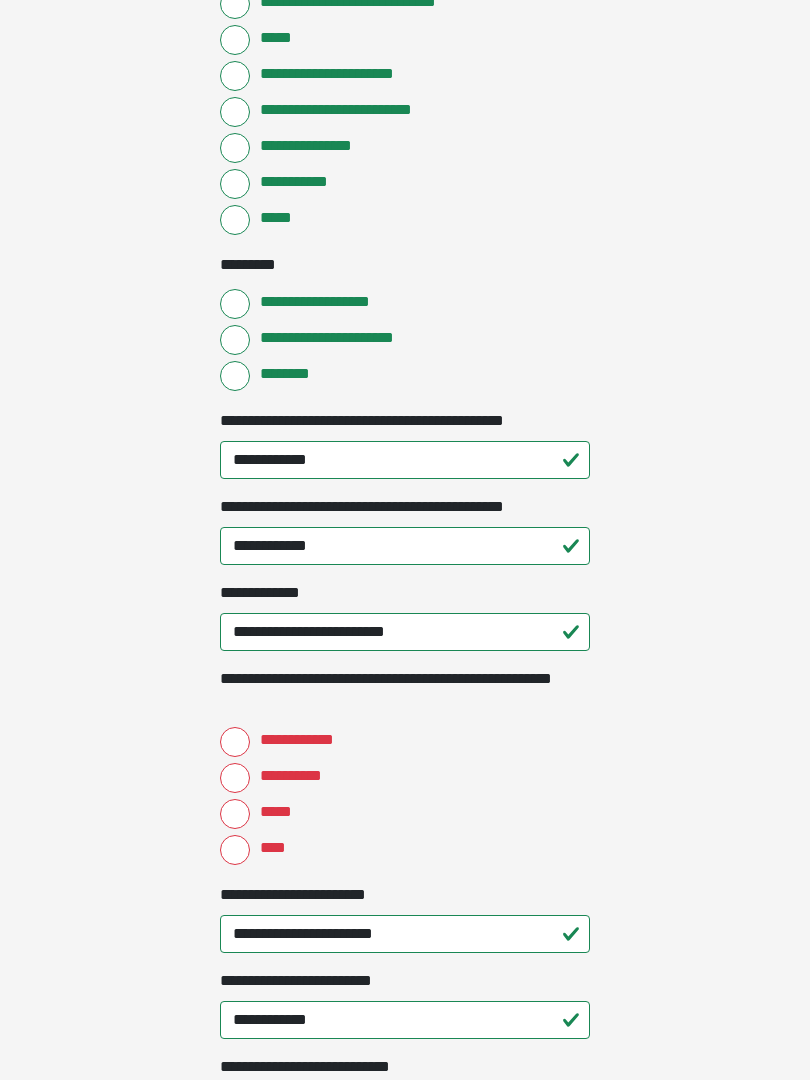 click on "**********" at bounding box center [235, 742] 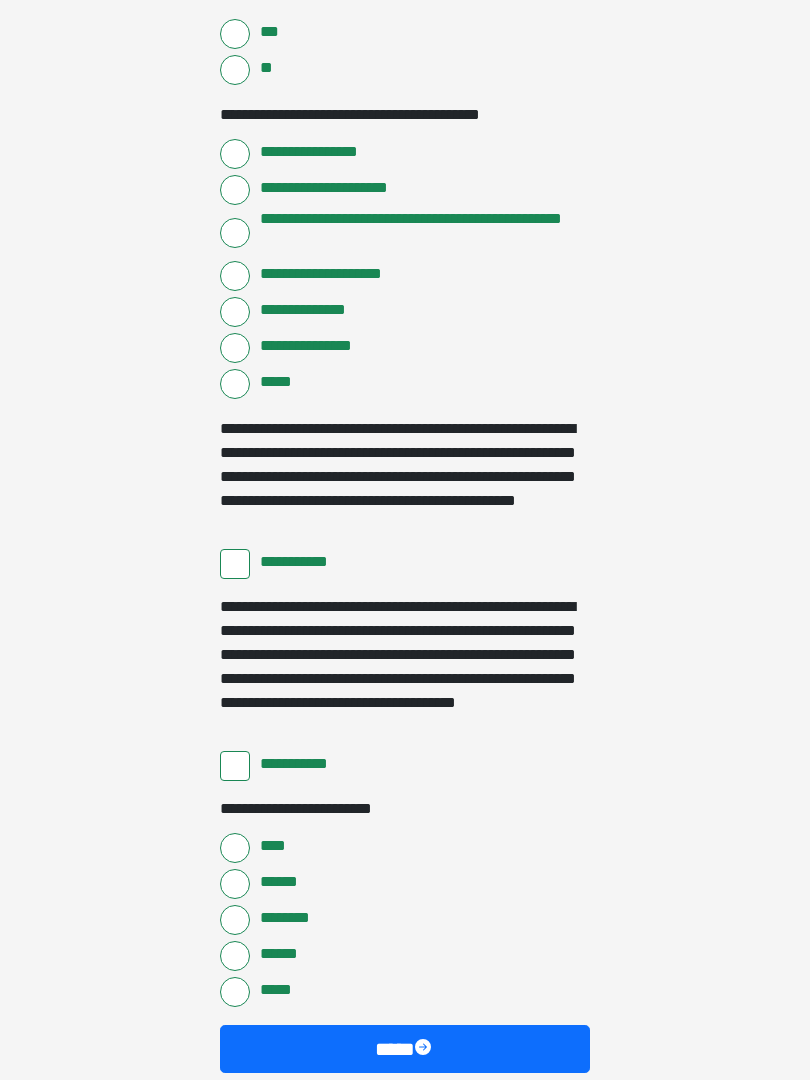 scroll, scrollTop: 3397, scrollLeft: 0, axis: vertical 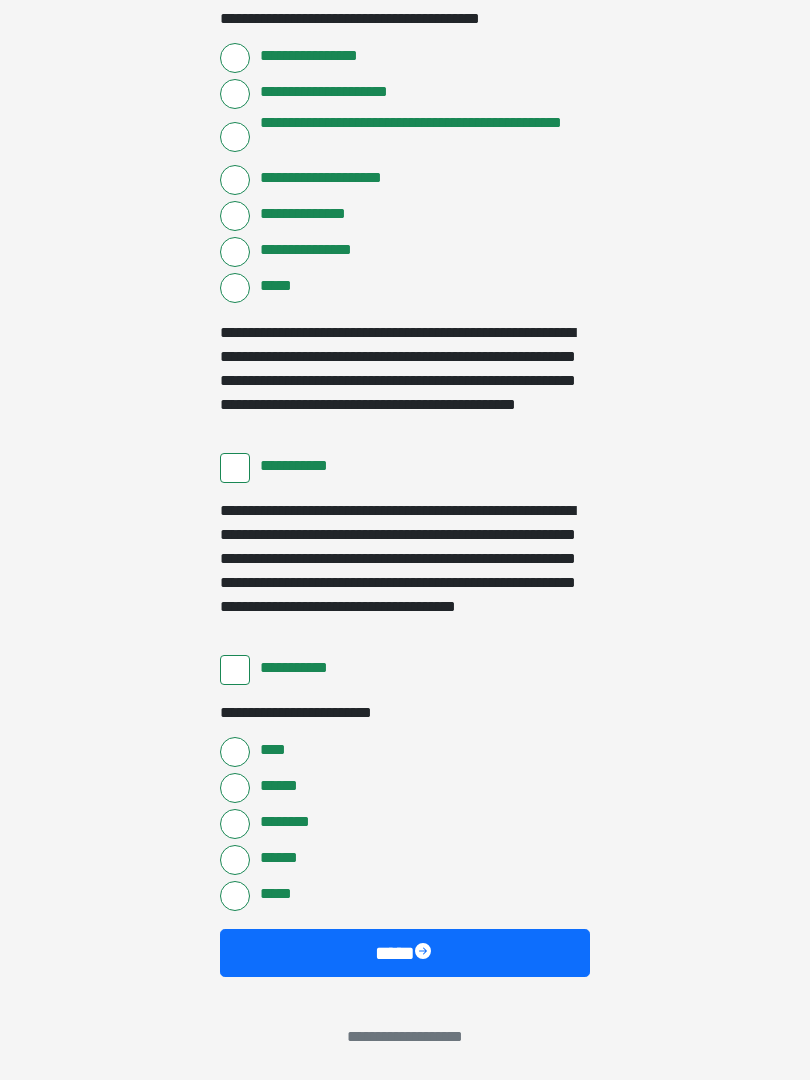 click on "****" at bounding box center [405, 953] 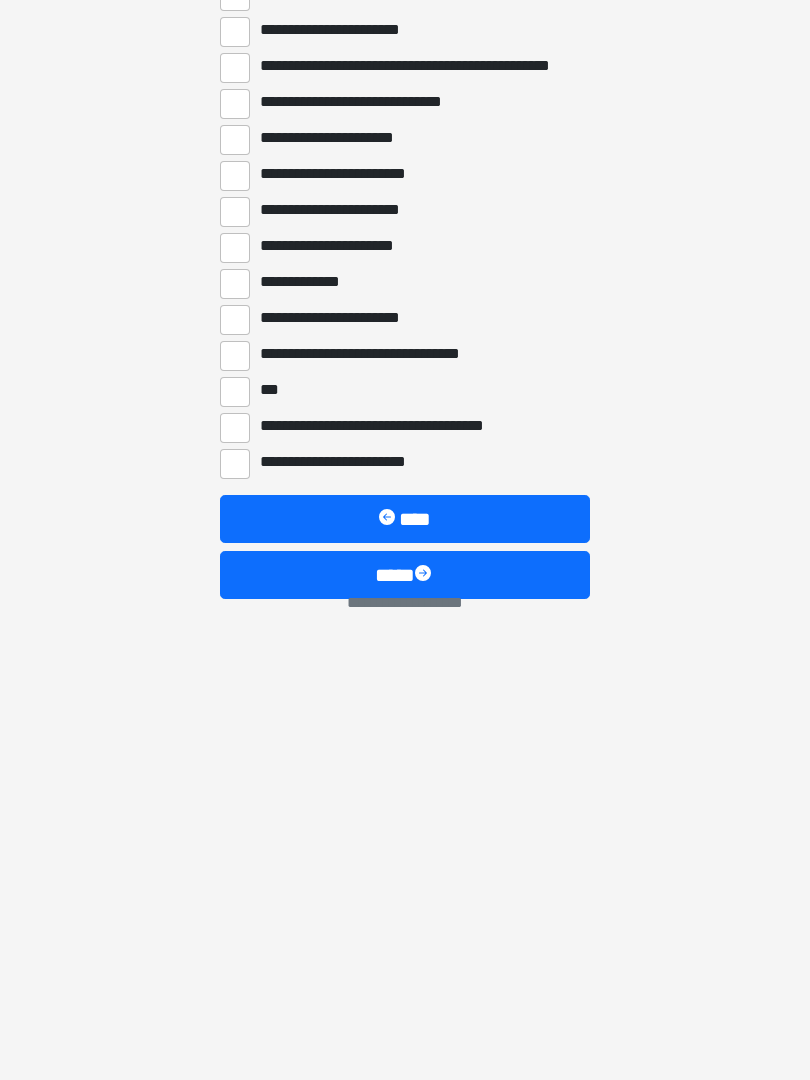 scroll, scrollTop: 3201, scrollLeft: 0, axis: vertical 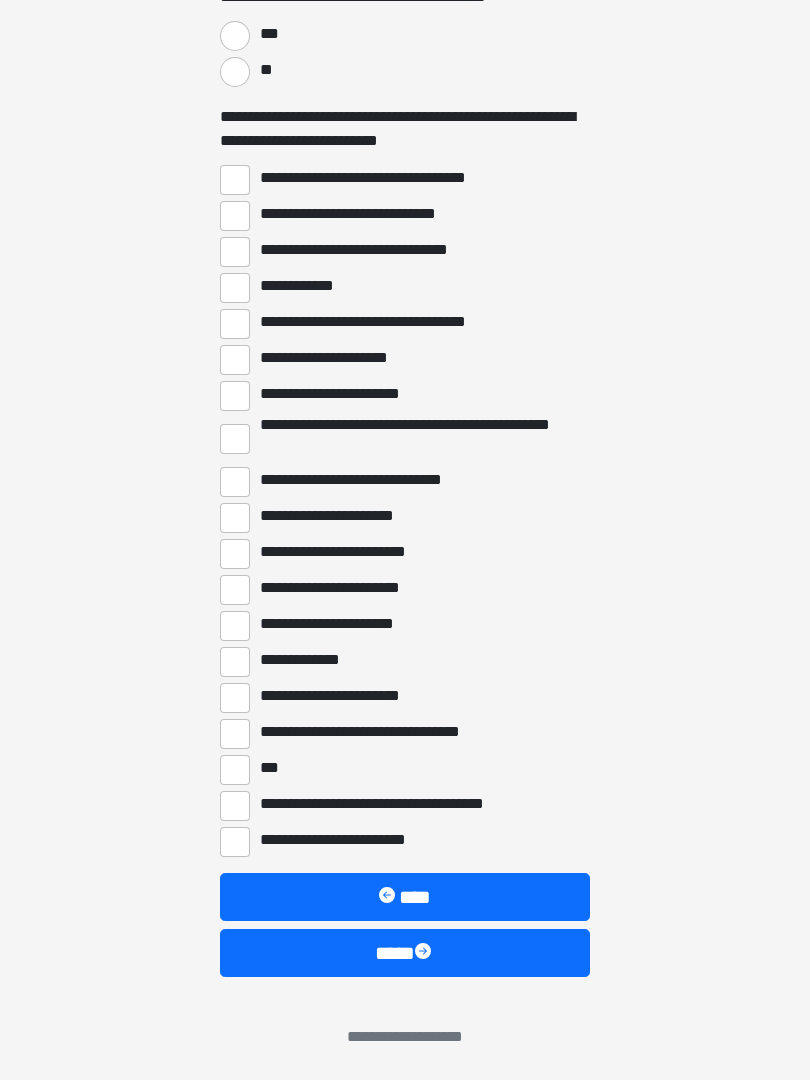 click on "****" at bounding box center (405, 953) 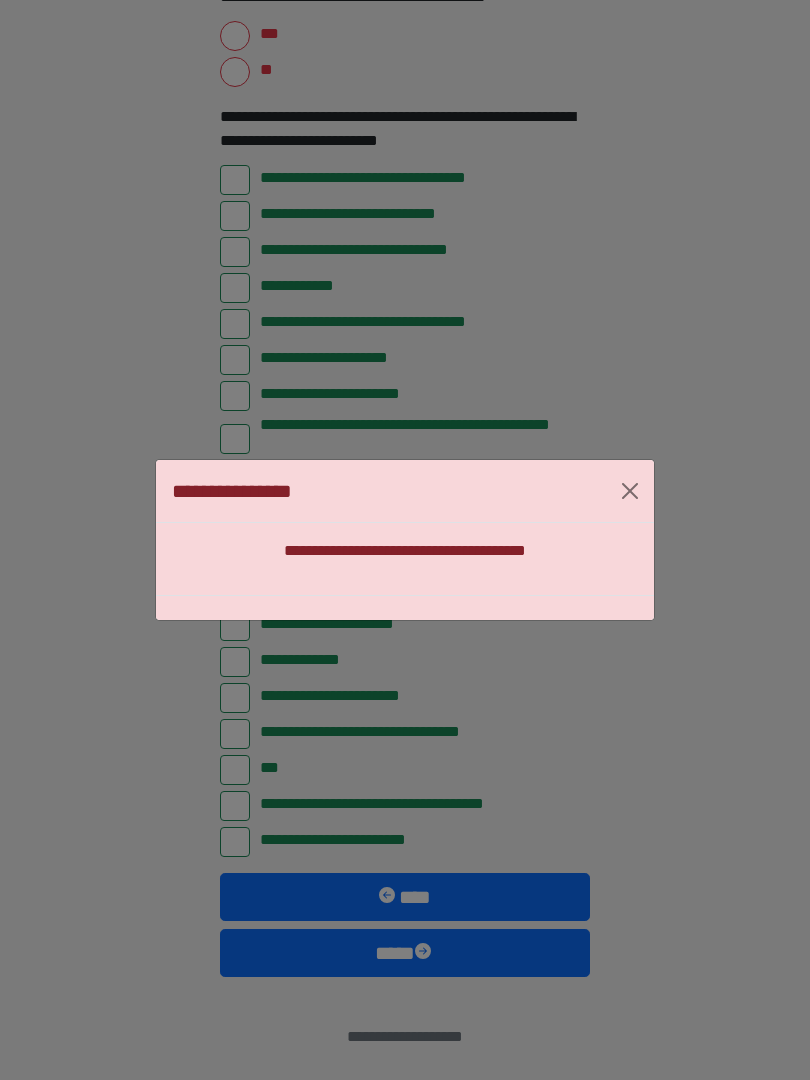 click at bounding box center [630, 491] 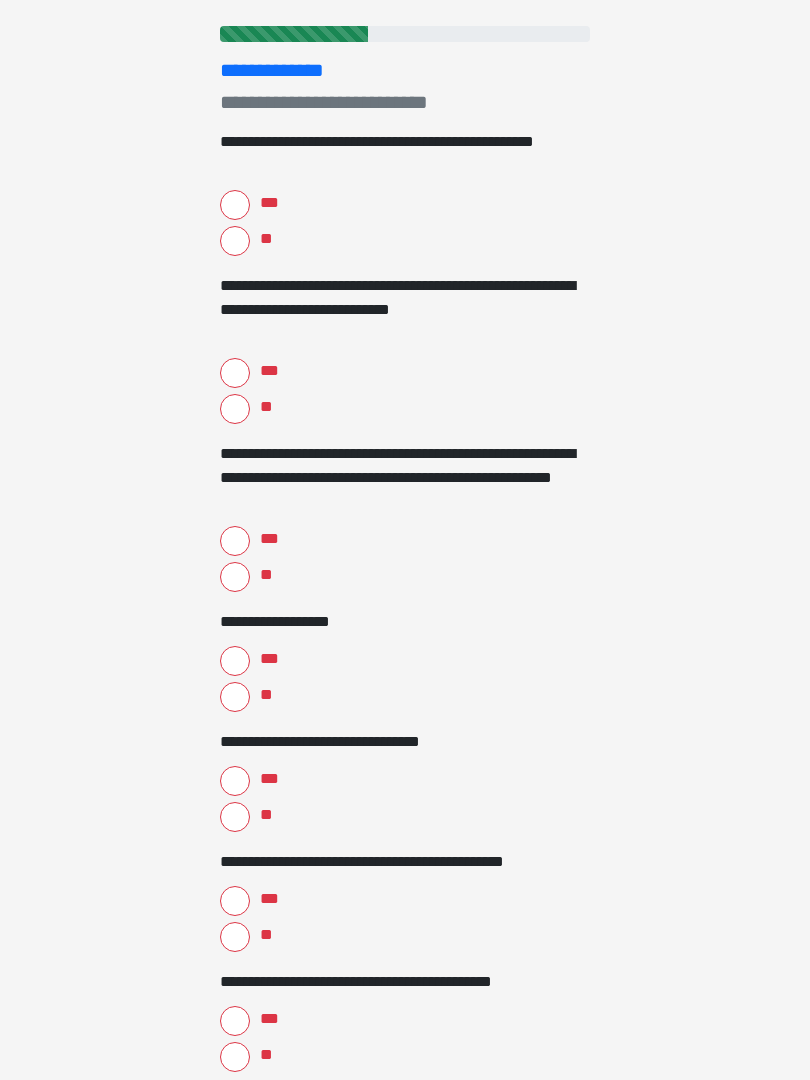 scroll, scrollTop: 0, scrollLeft: 0, axis: both 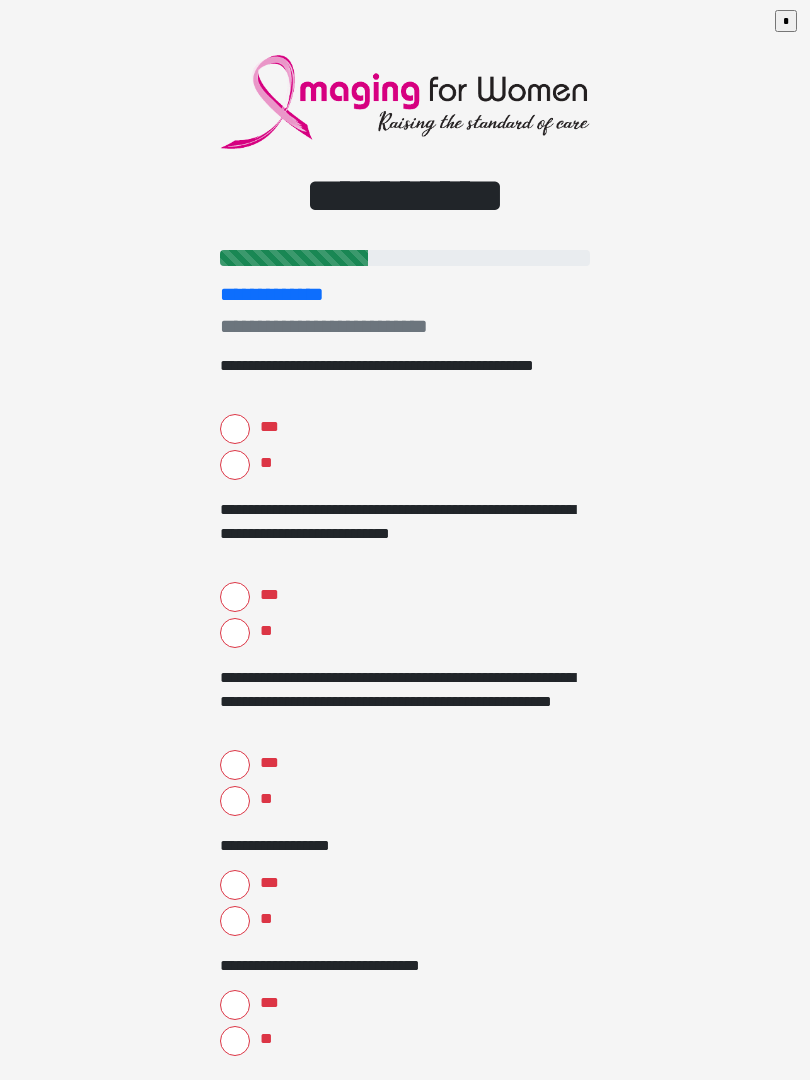 click on "***" at bounding box center [235, 429] 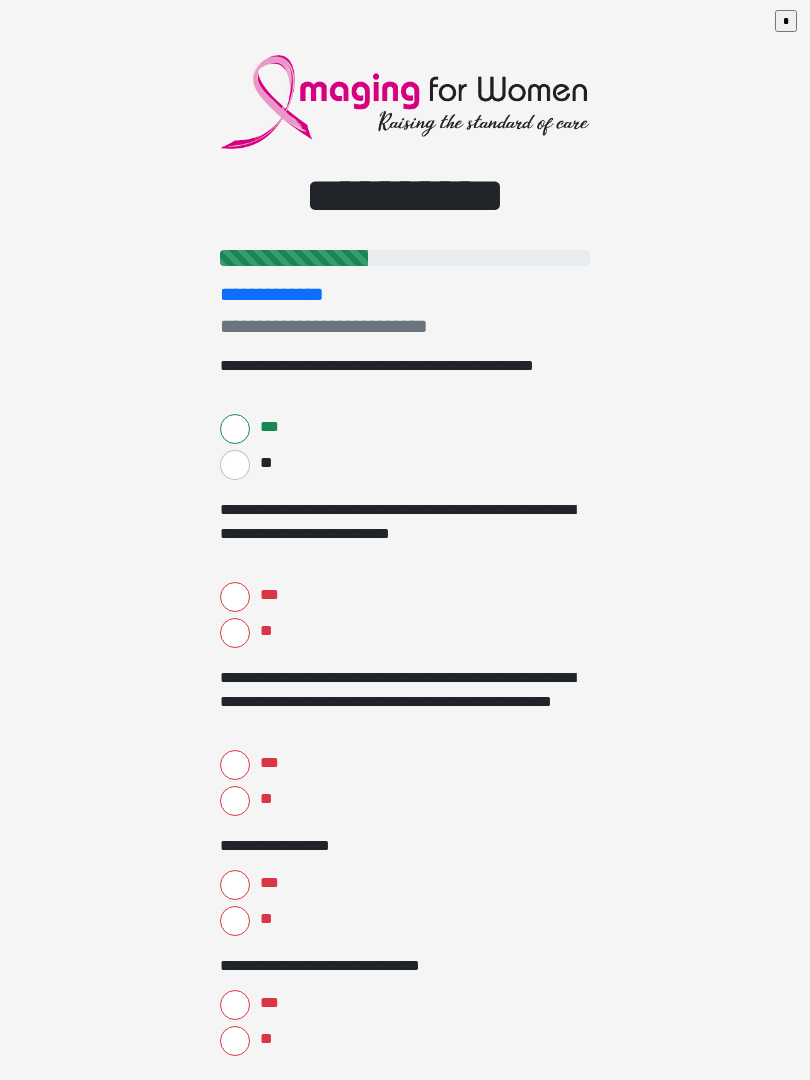 click on "**" at bounding box center [235, 633] 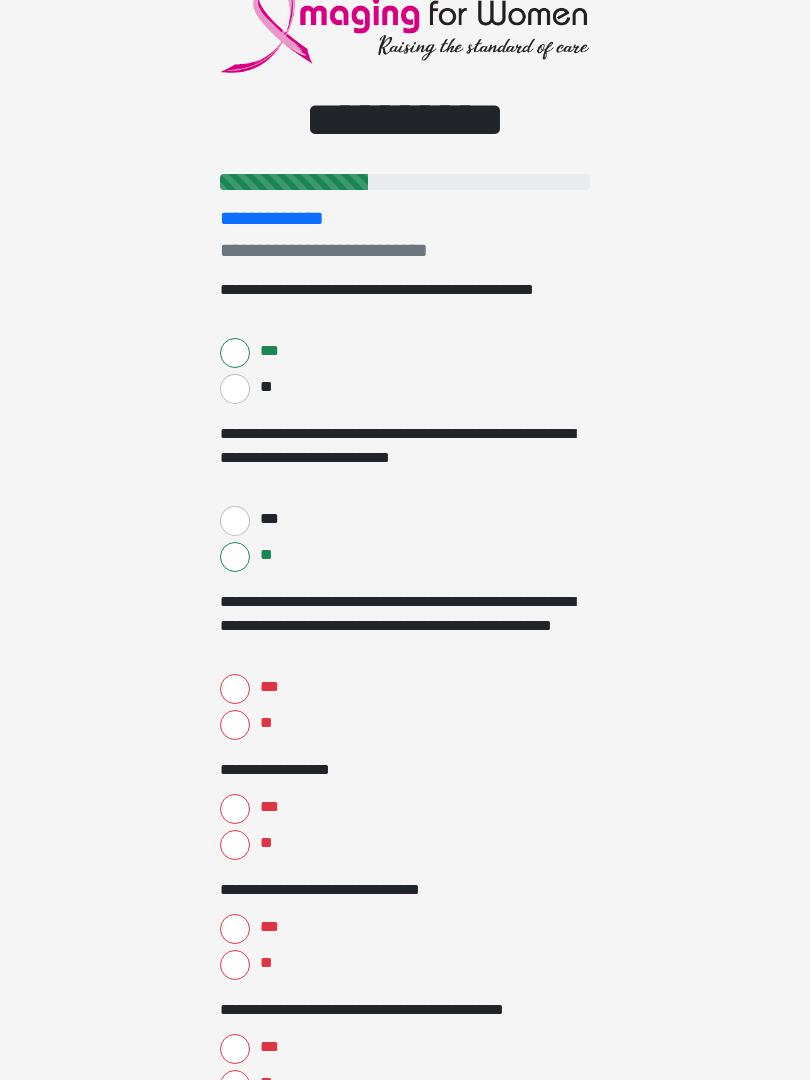 scroll, scrollTop: 83, scrollLeft: 0, axis: vertical 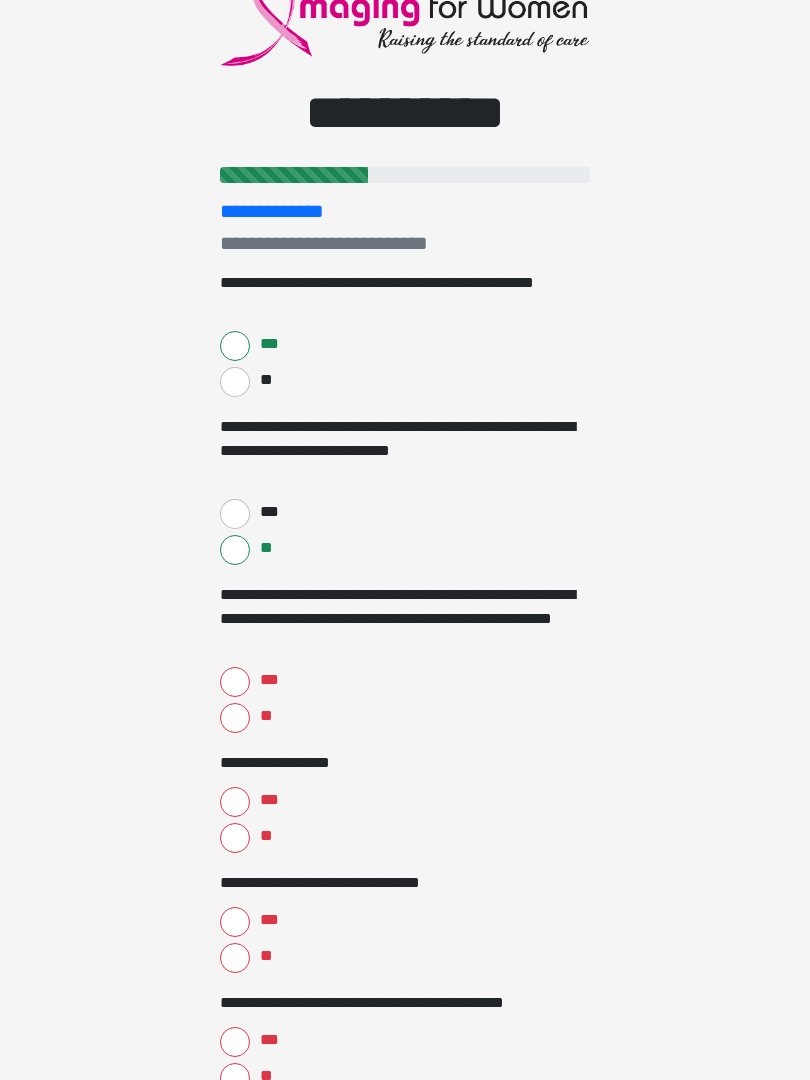 click on "**" at bounding box center [235, 718] 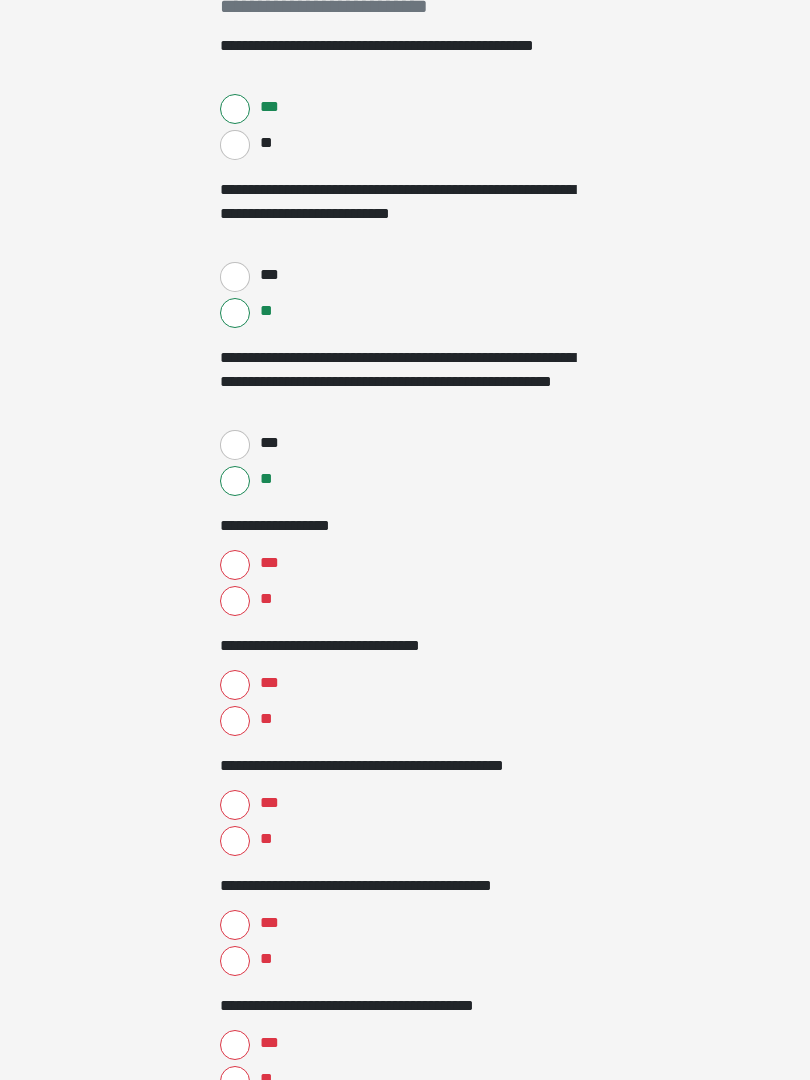scroll, scrollTop: 320, scrollLeft: 0, axis: vertical 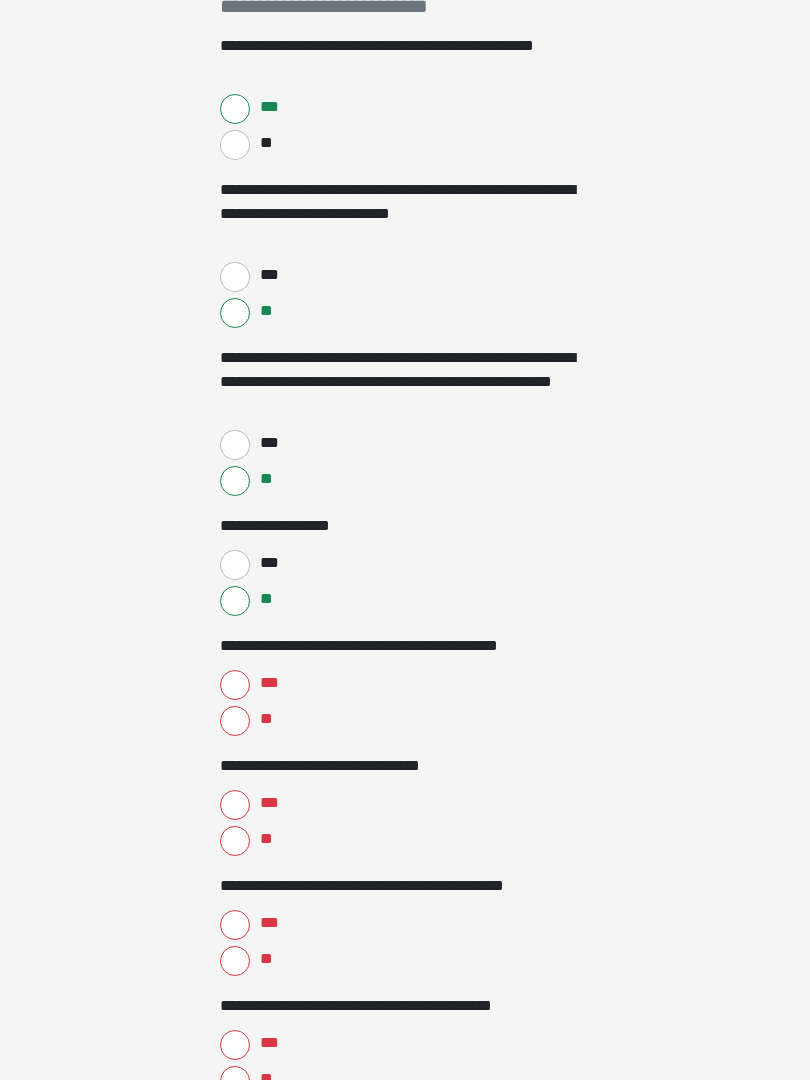 click on "**" at bounding box center [235, 721] 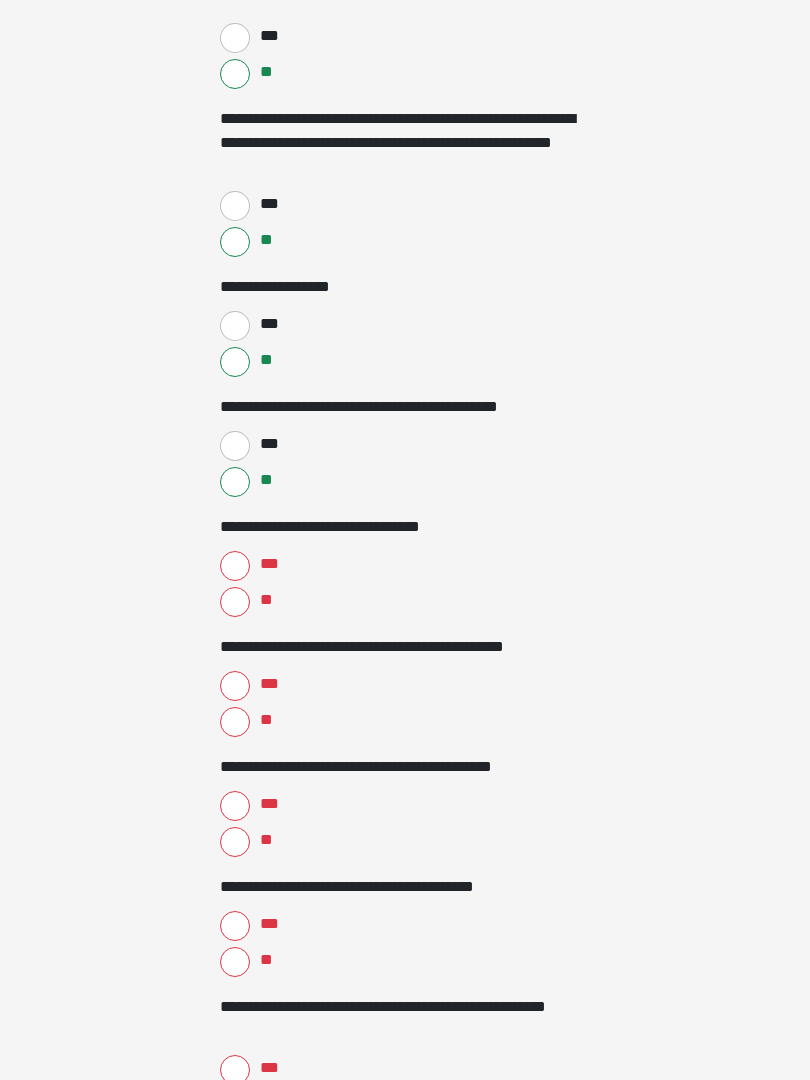 scroll, scrollTop: 559, scrollLeft: 0, axis: vertical 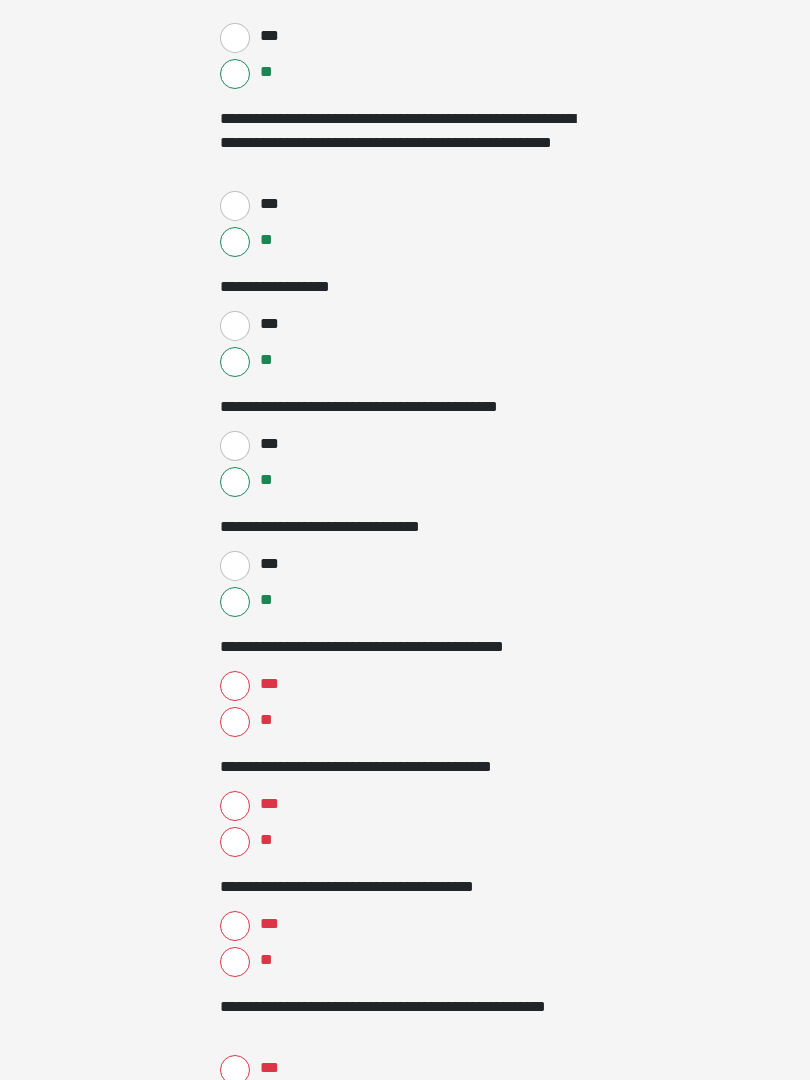 click on "**" at bounding box center [235, 722] 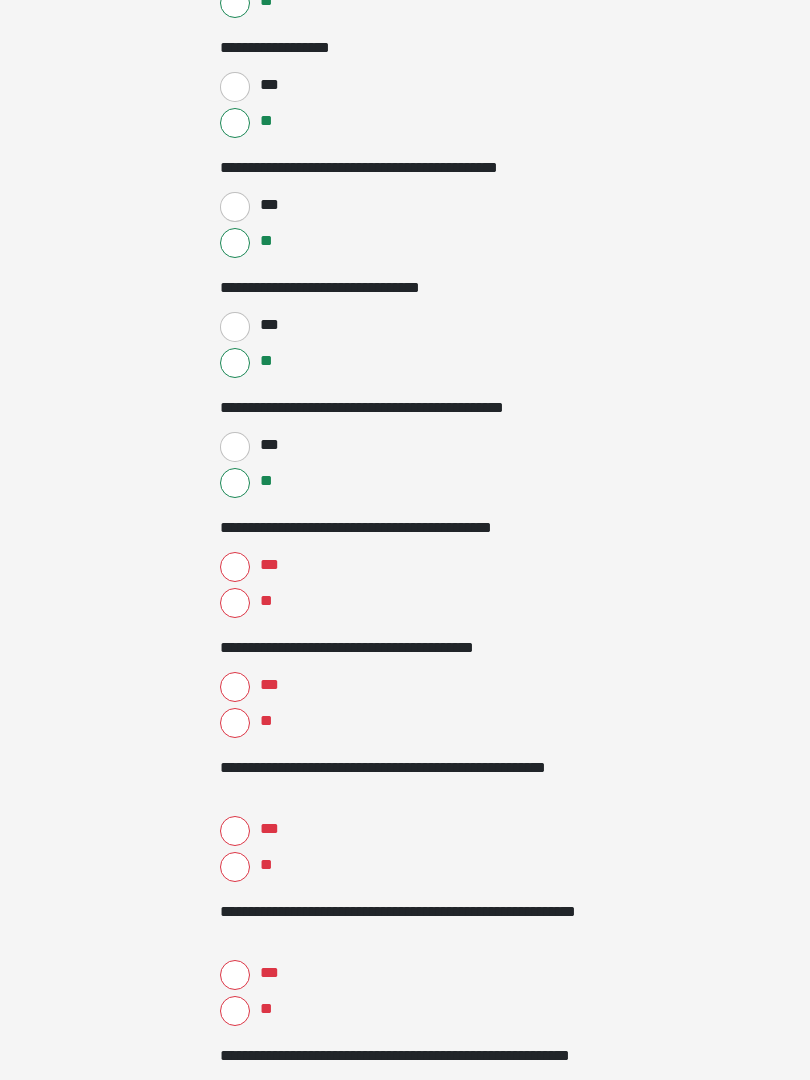 scroll, scrollTop: 798, scrollLeft: 0, axis: vertical 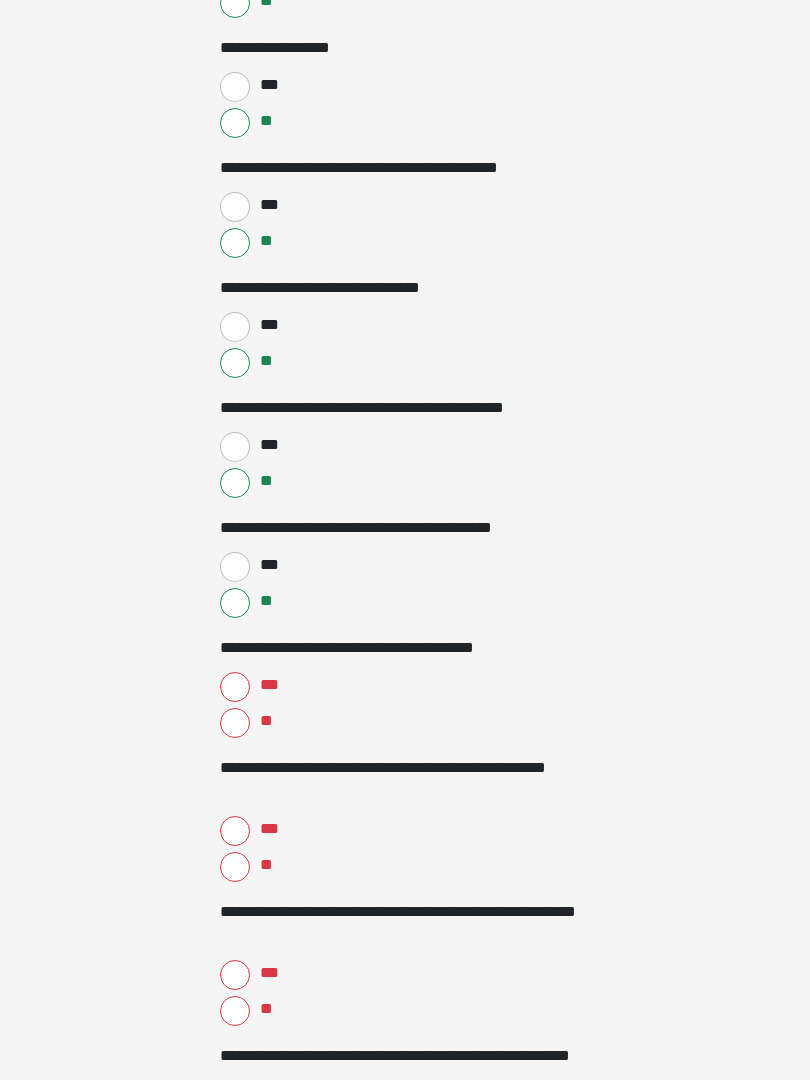 click on "**" at bounding box center [235, 723] 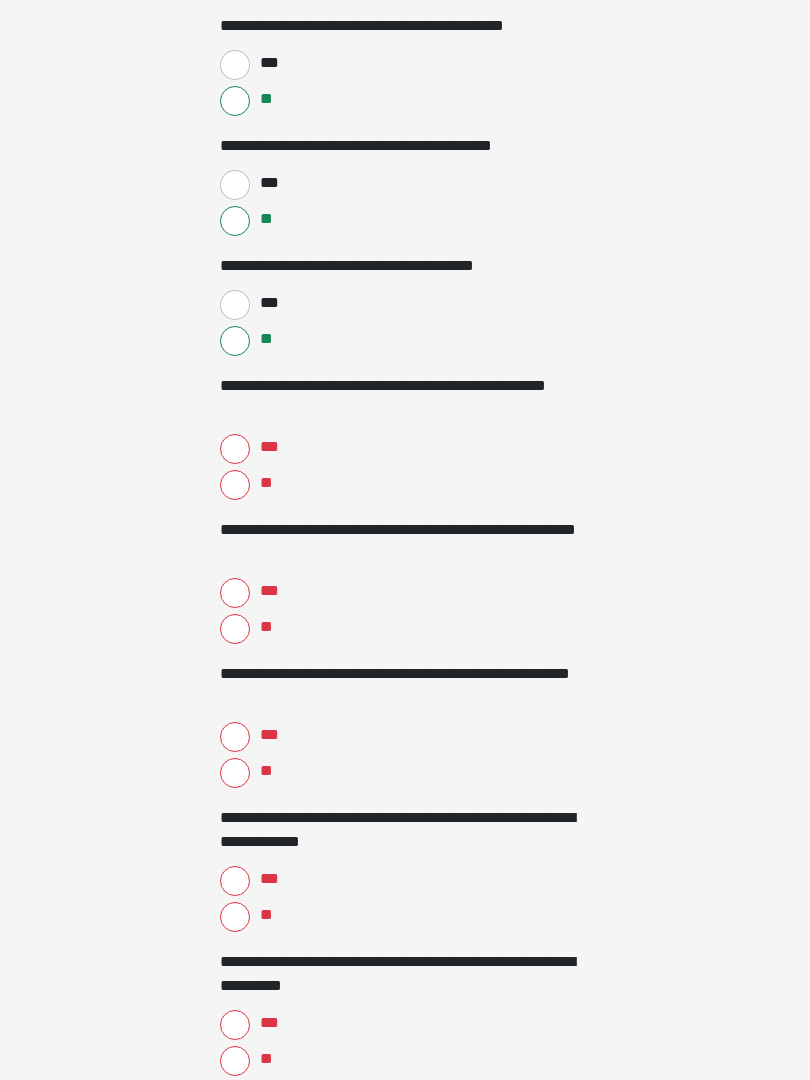 scroll, scrollTop: 1180, scrollLeft: 0, axis: vertical 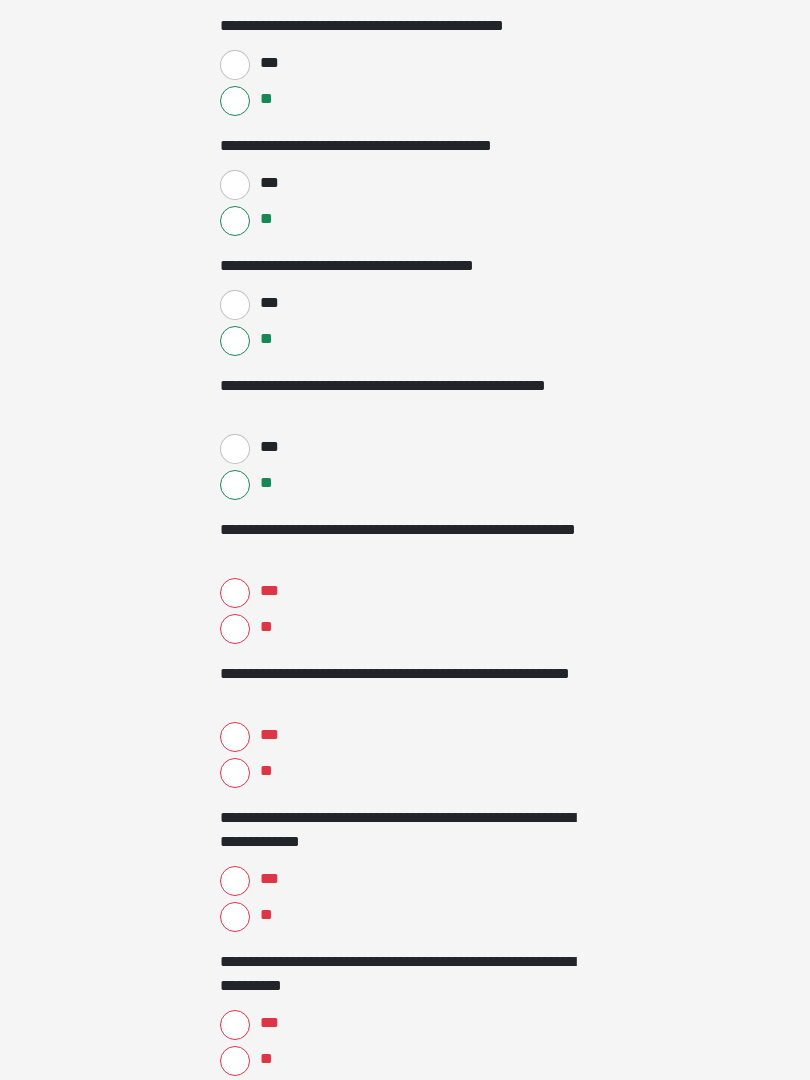click on "**" at bounding box center [265, 627] 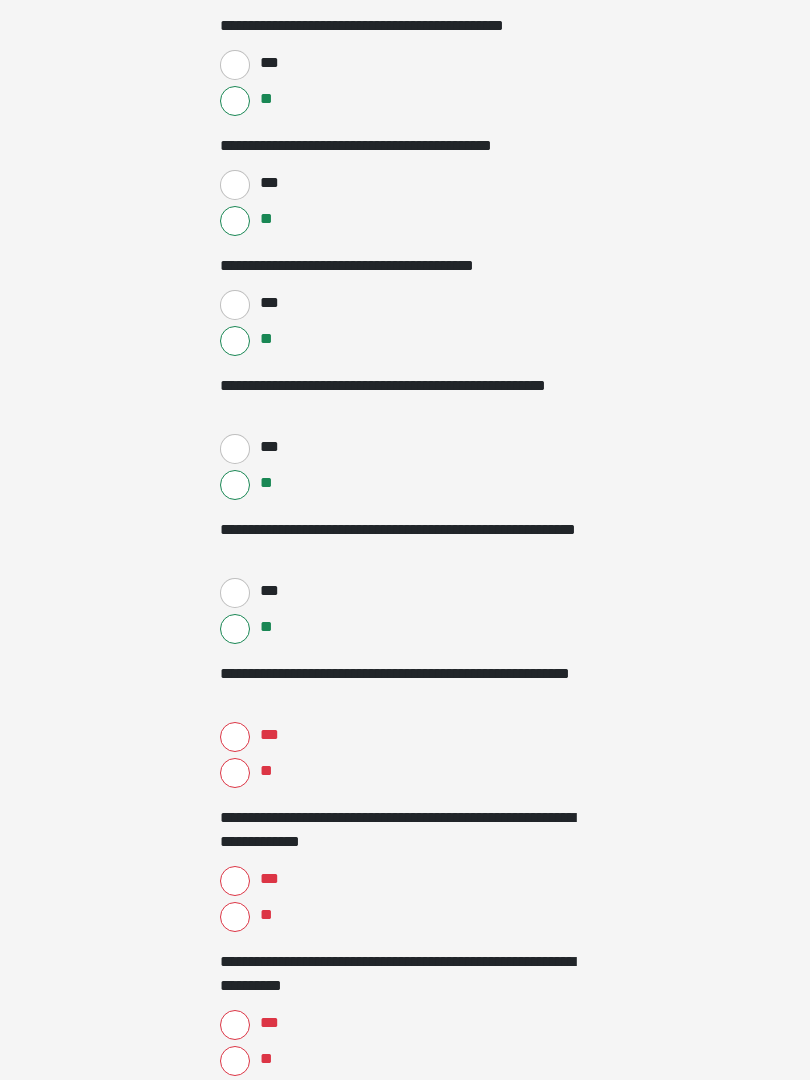 click on "***" at bounding box center [405, 735] 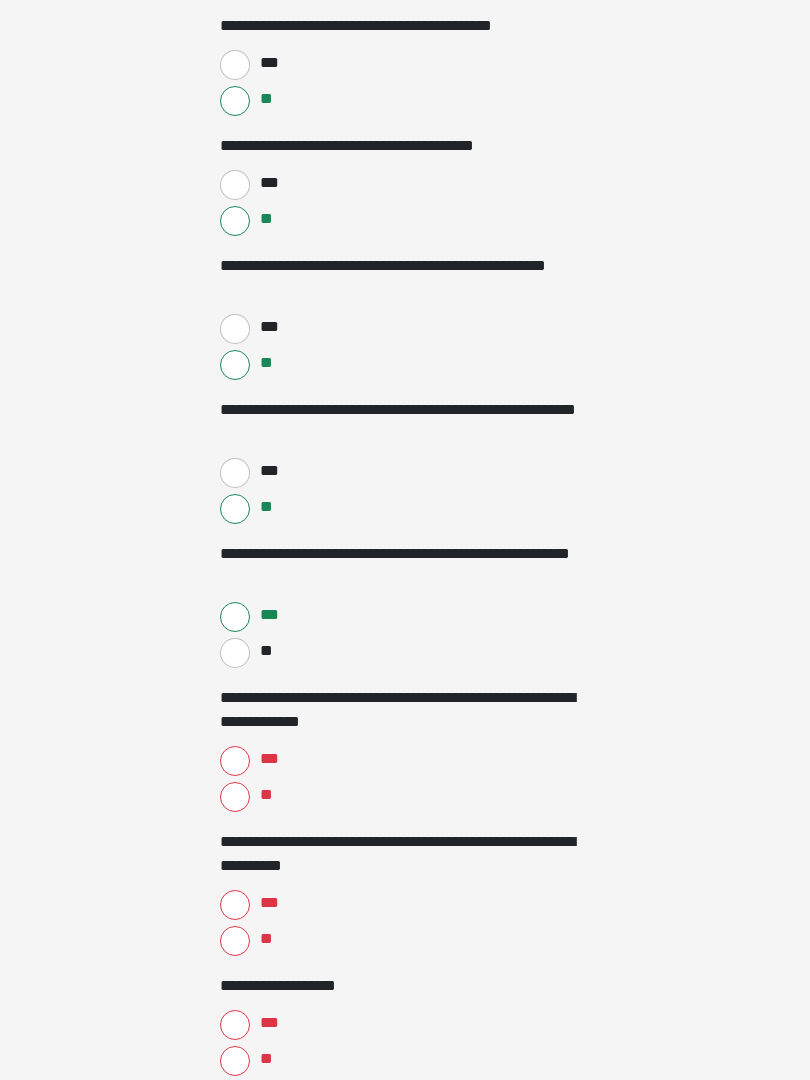 scroll, scrollTop: 1306, scrollLeft: 0, axis: vertical 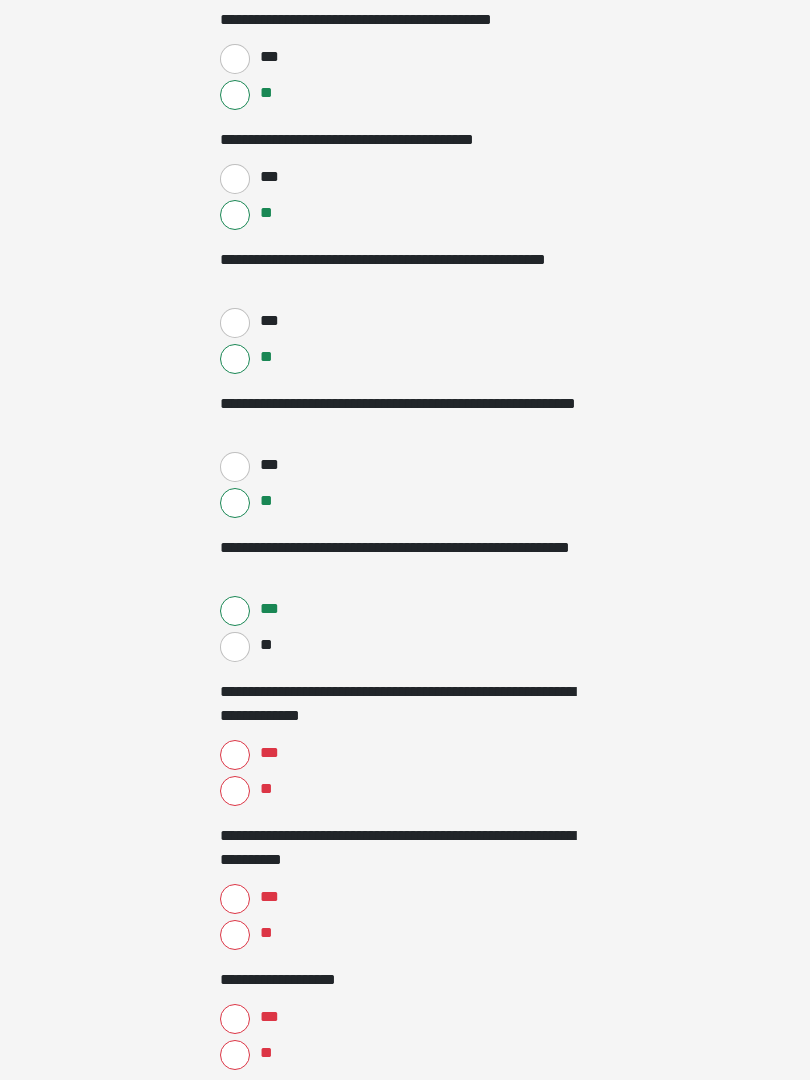 click on "**" at bounding box center (235, 791) 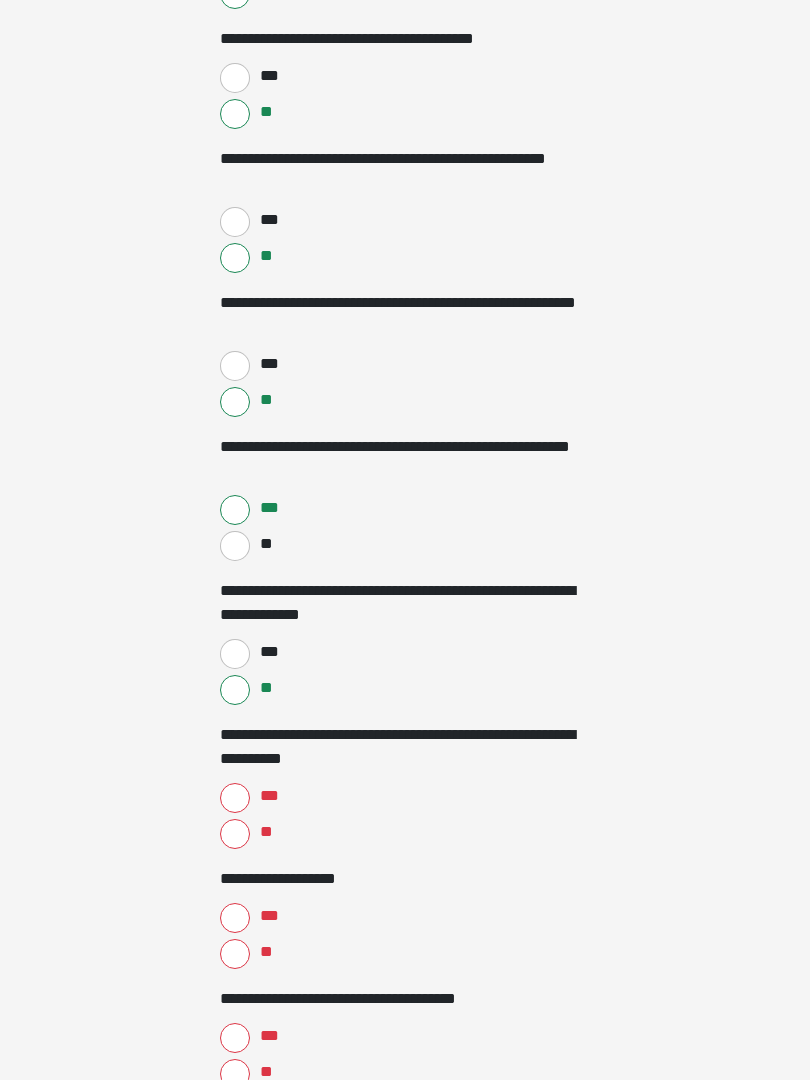 scroll, scrollTop: 1414, scrollLeft: 0, axis: vertical 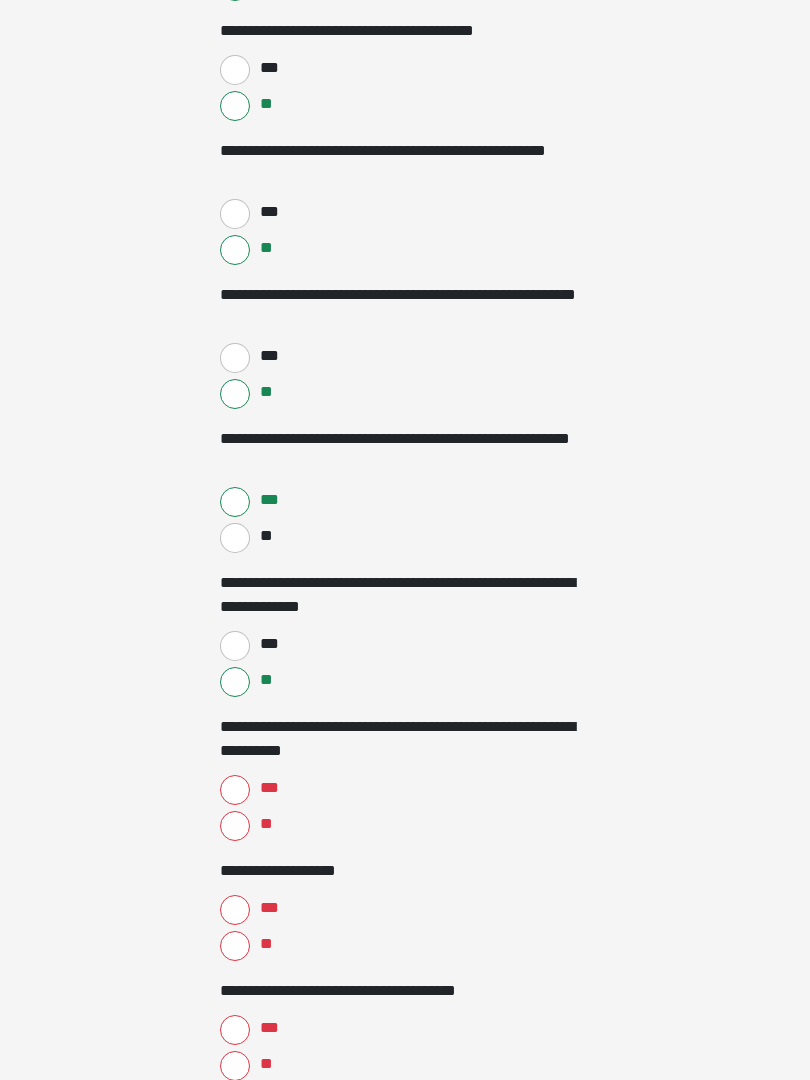 click on "***" at bounding box center [235, 791] 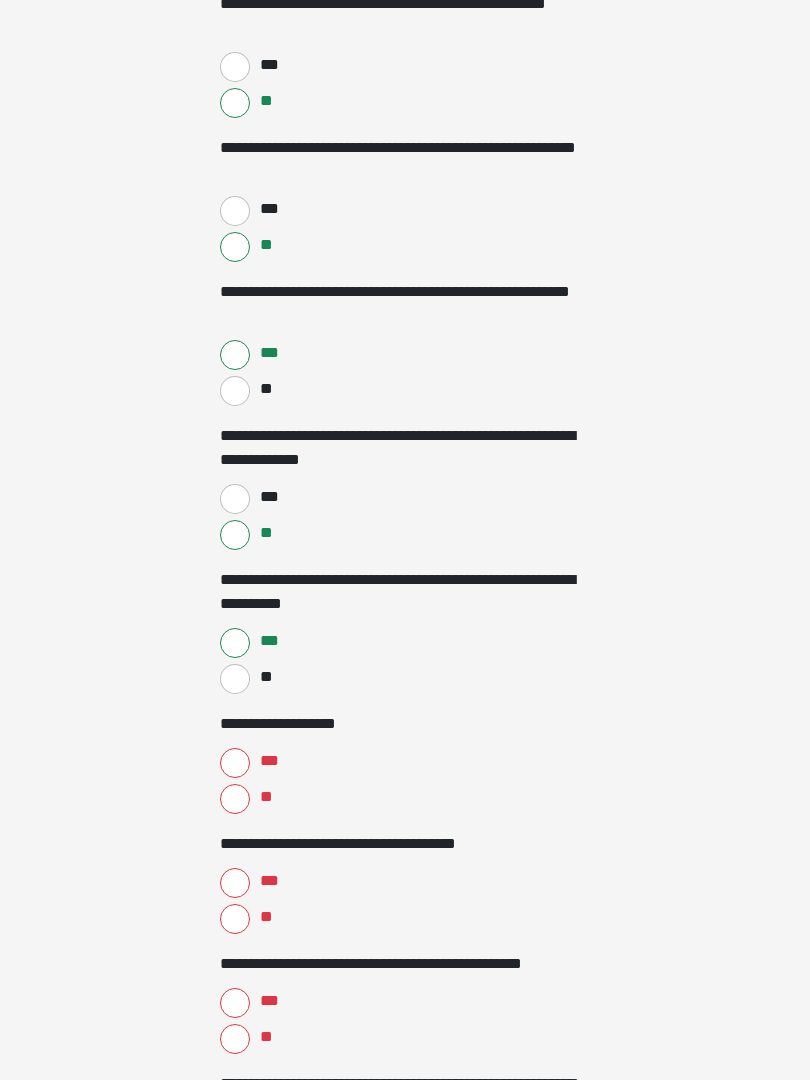 scroll, scrollTop: 1567, scrollLeft: 0, axis: vertical 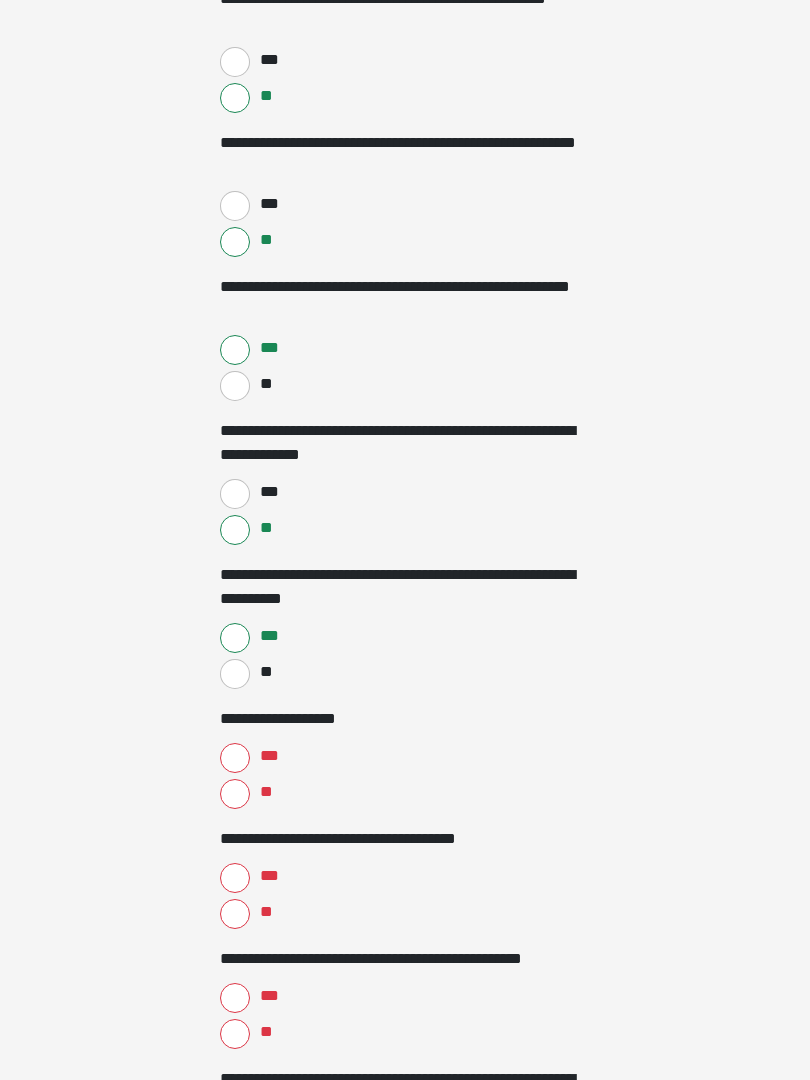 click on "**" at bounding box center [235, 794] 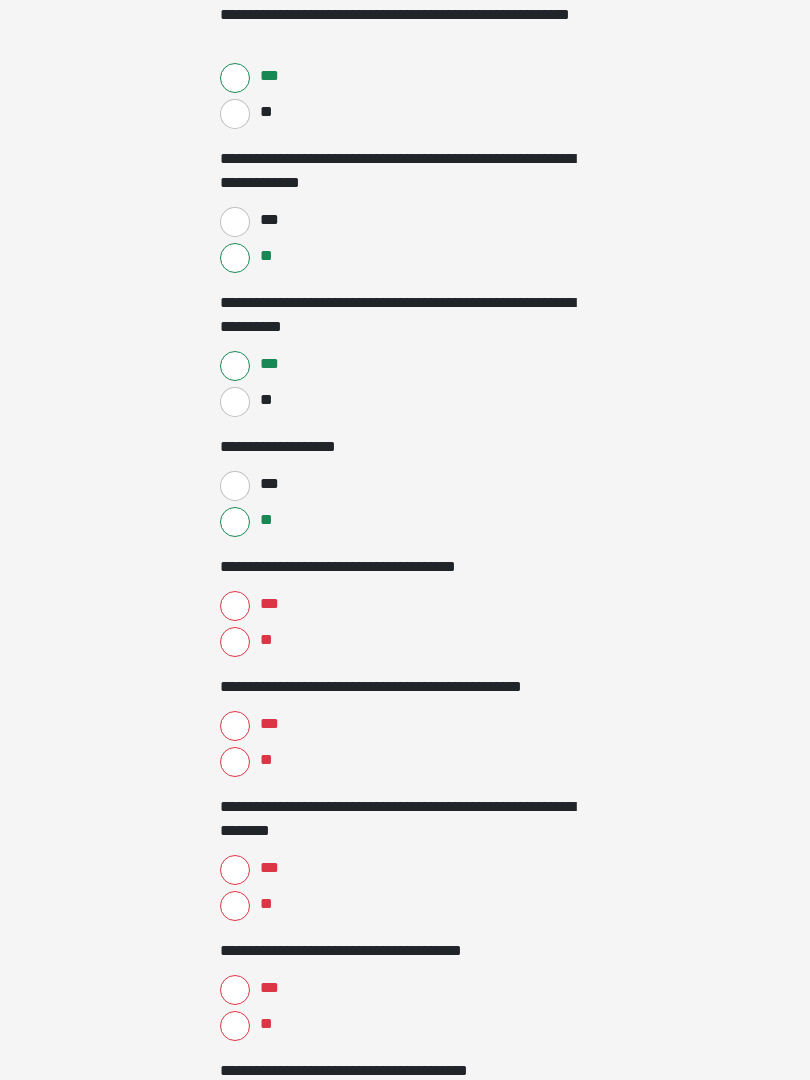 scroll, scrollTop: 1839, scrollLeft: 0, axis: vertical 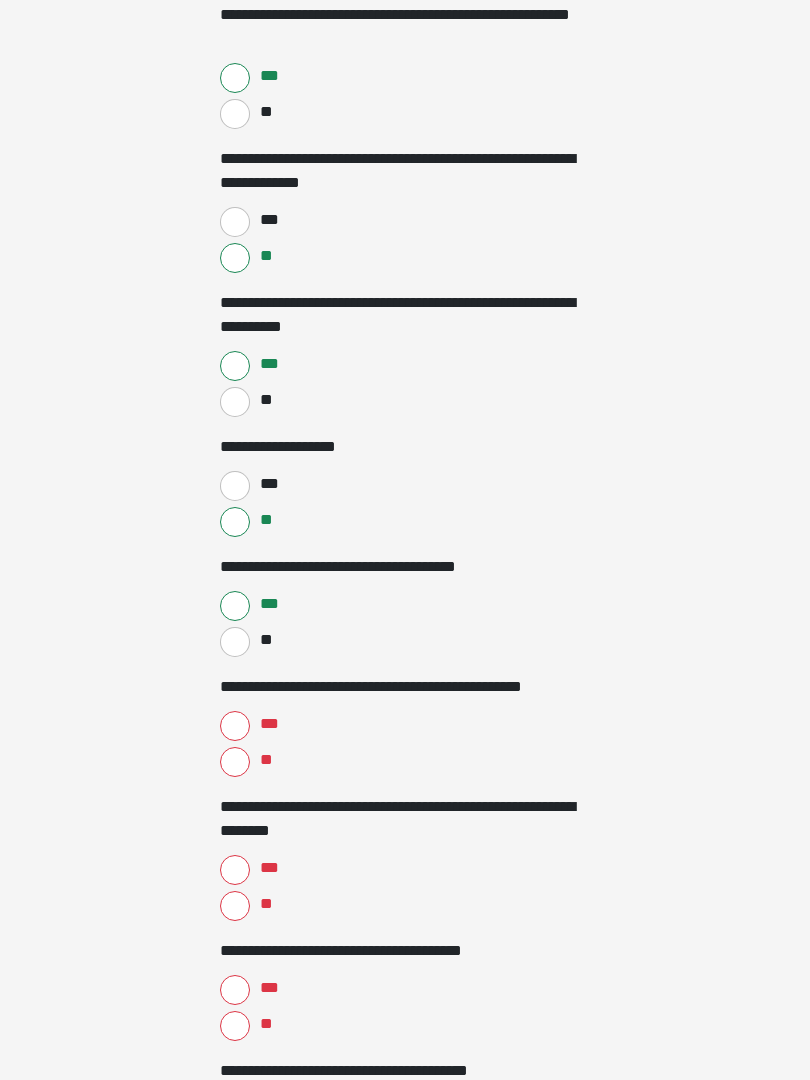 click on "***" at bounding box center [235, 726] 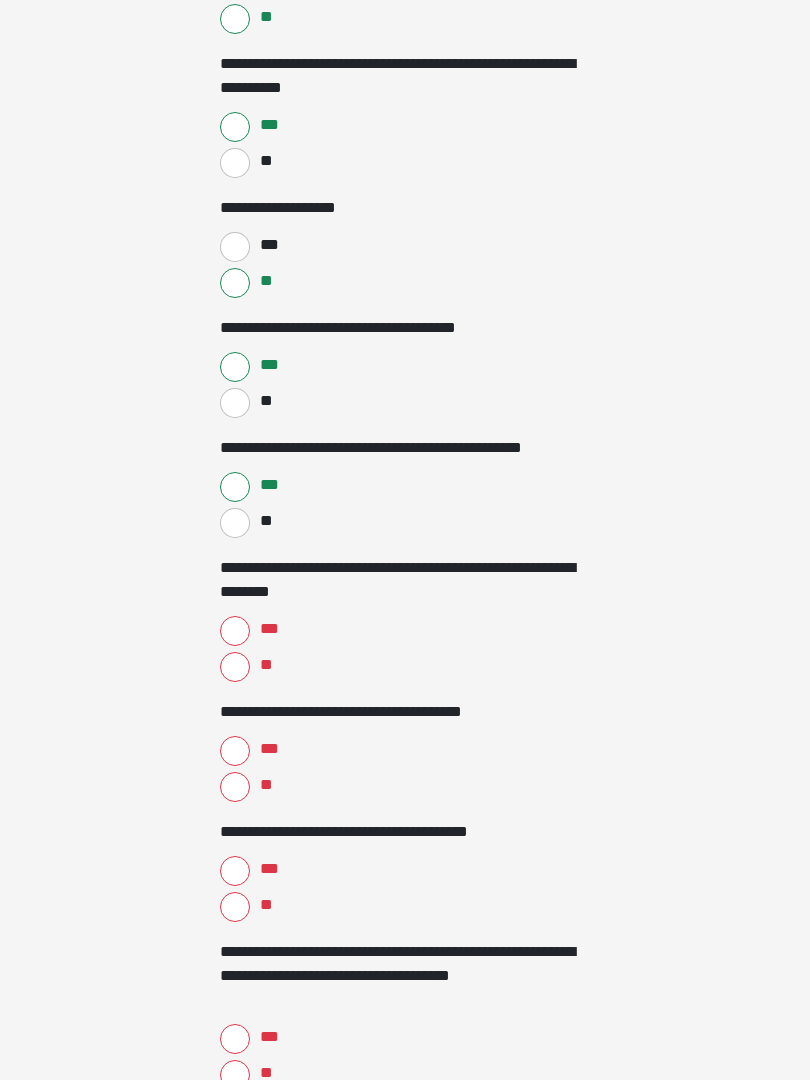 scroll, scrollTop: 2079, scrollLeft: 0, axis: vertical 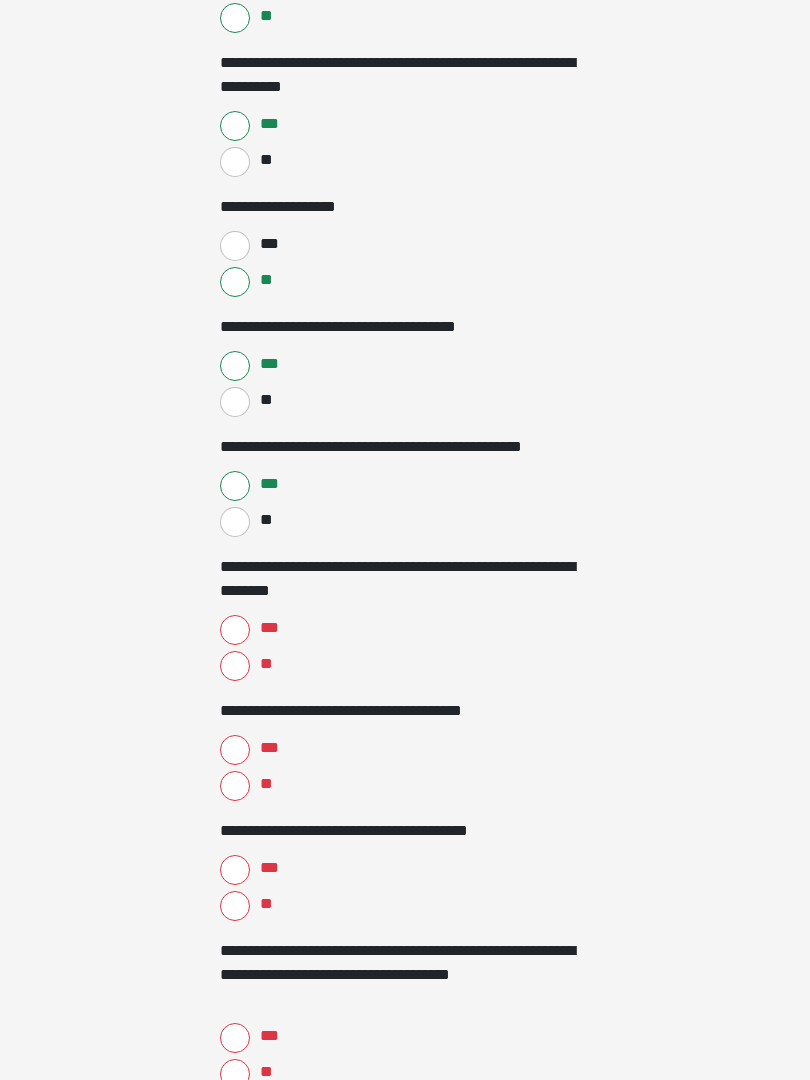 click on "**" at bounding box center (235, 666) 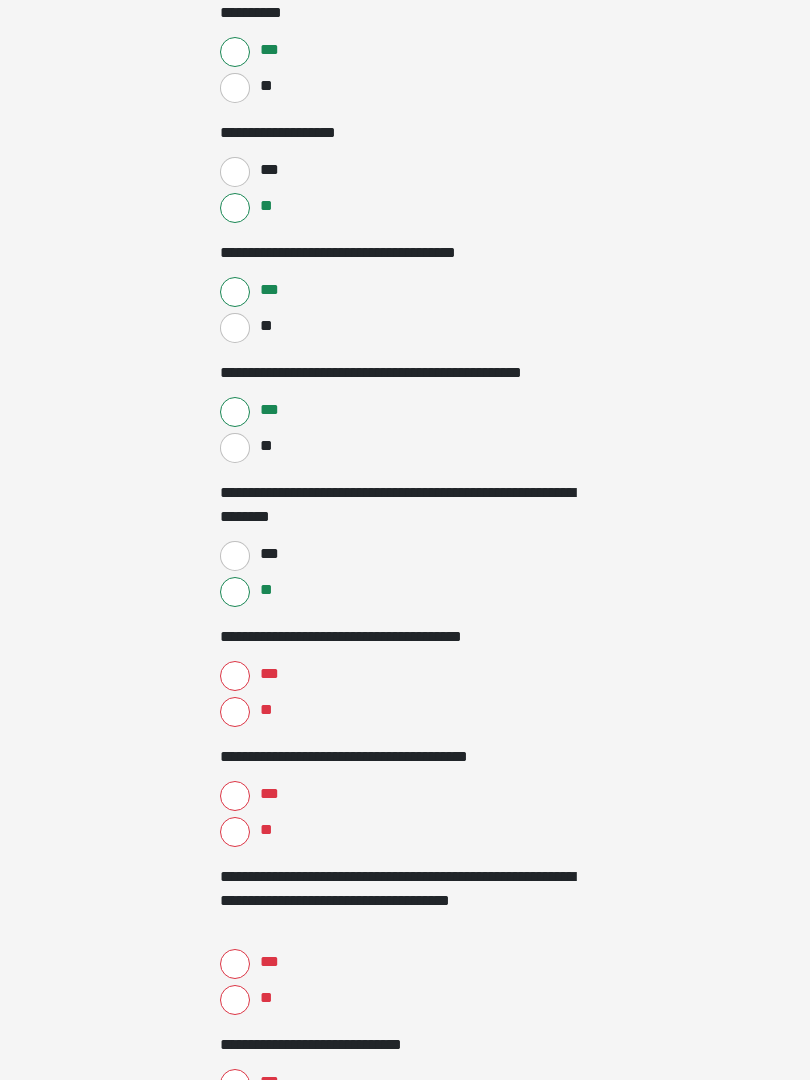 scroll, scrollTop: 2162, scrollLeft: 0, axis: vertical 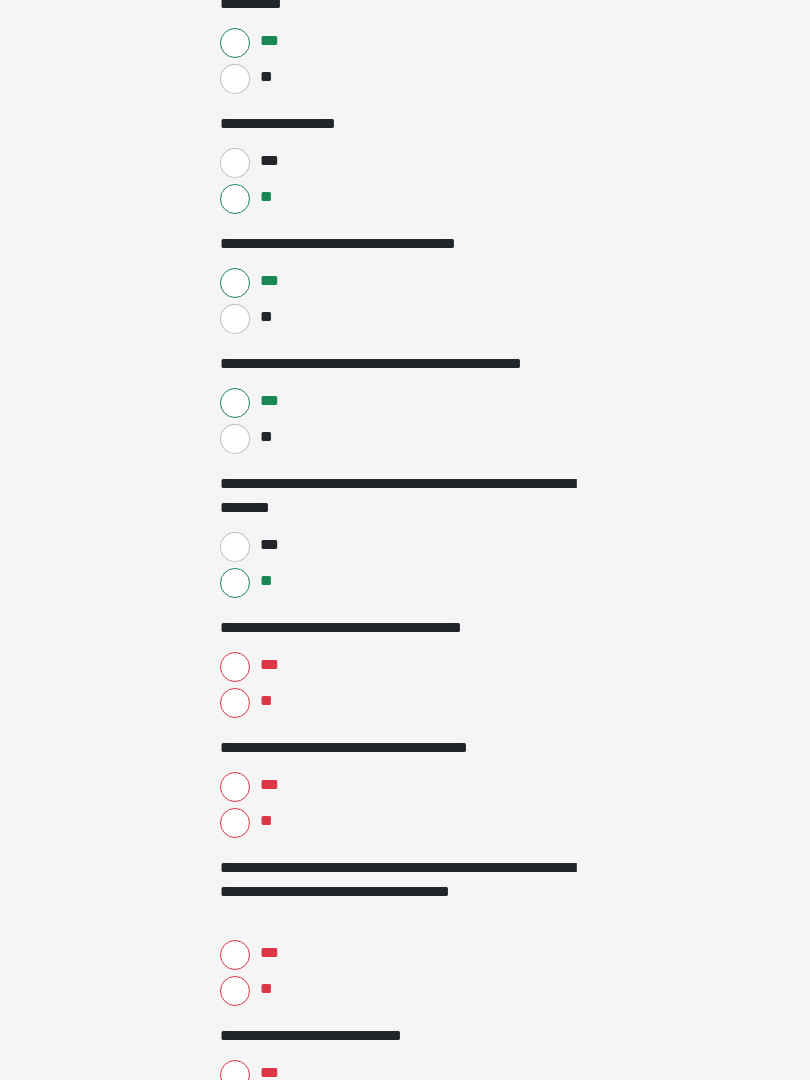 click on "**" at bounding box center (235, 703) 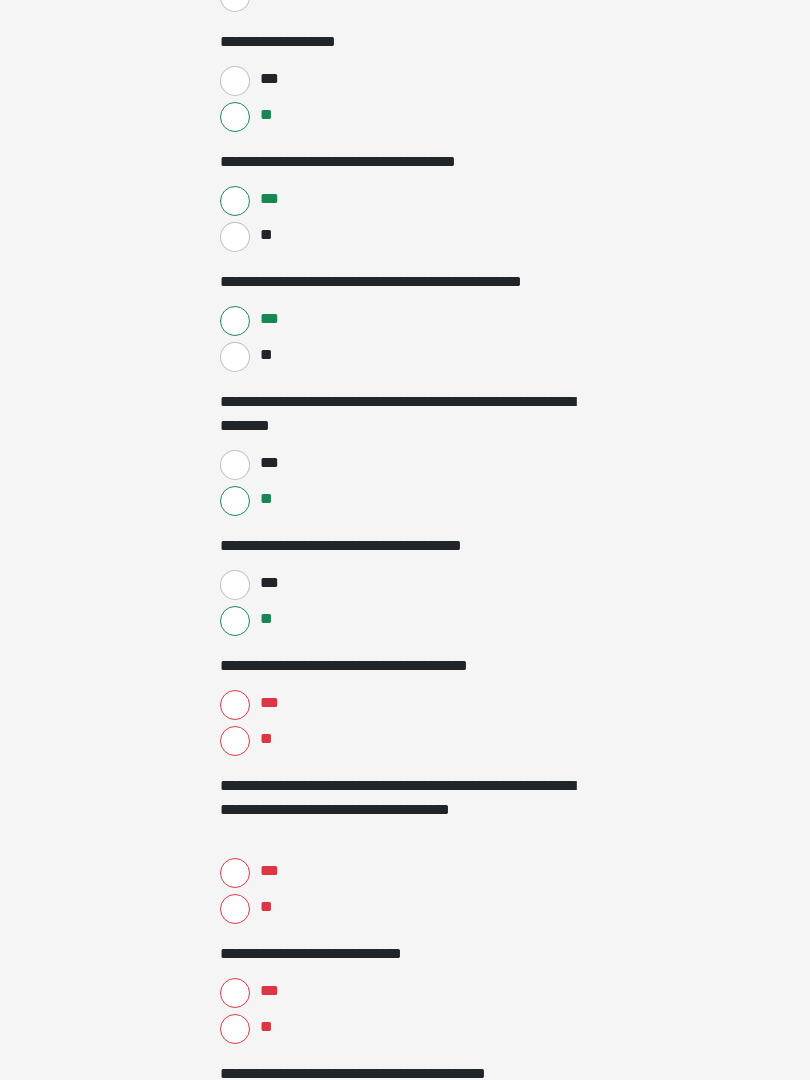 scroll, scrollTop: 2244, scrollLeft: 0, axis: vertical 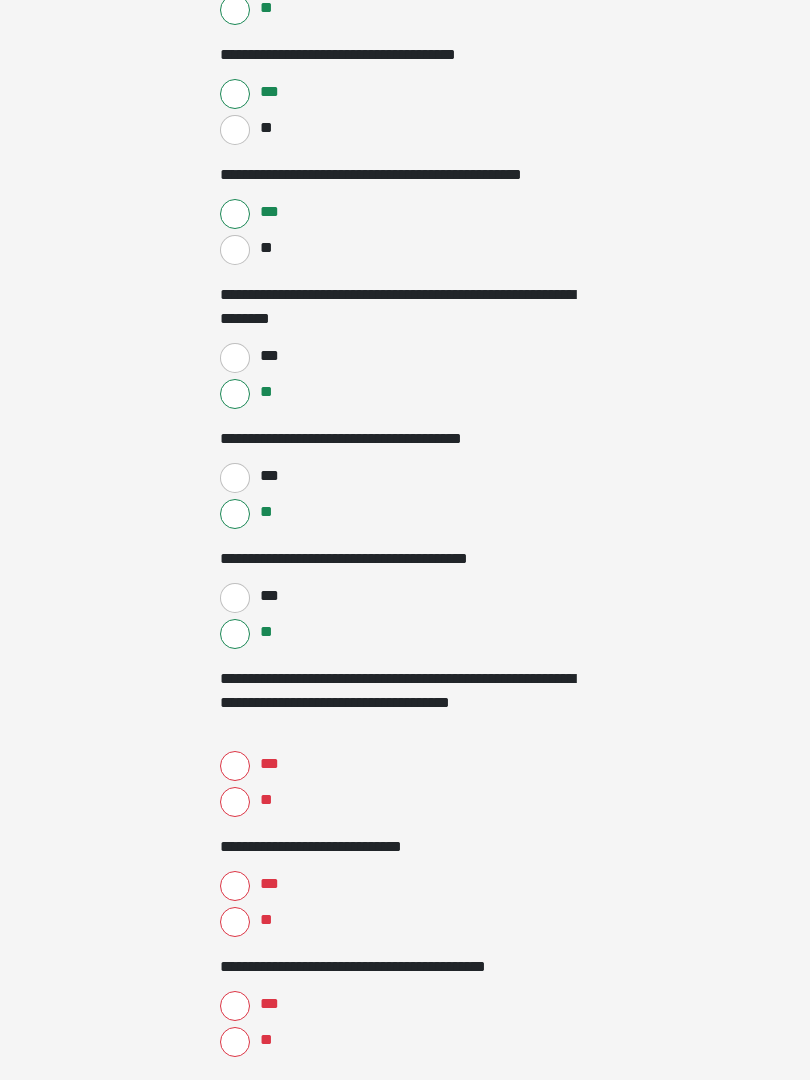 click on "**" at bounding box center [235, 802] 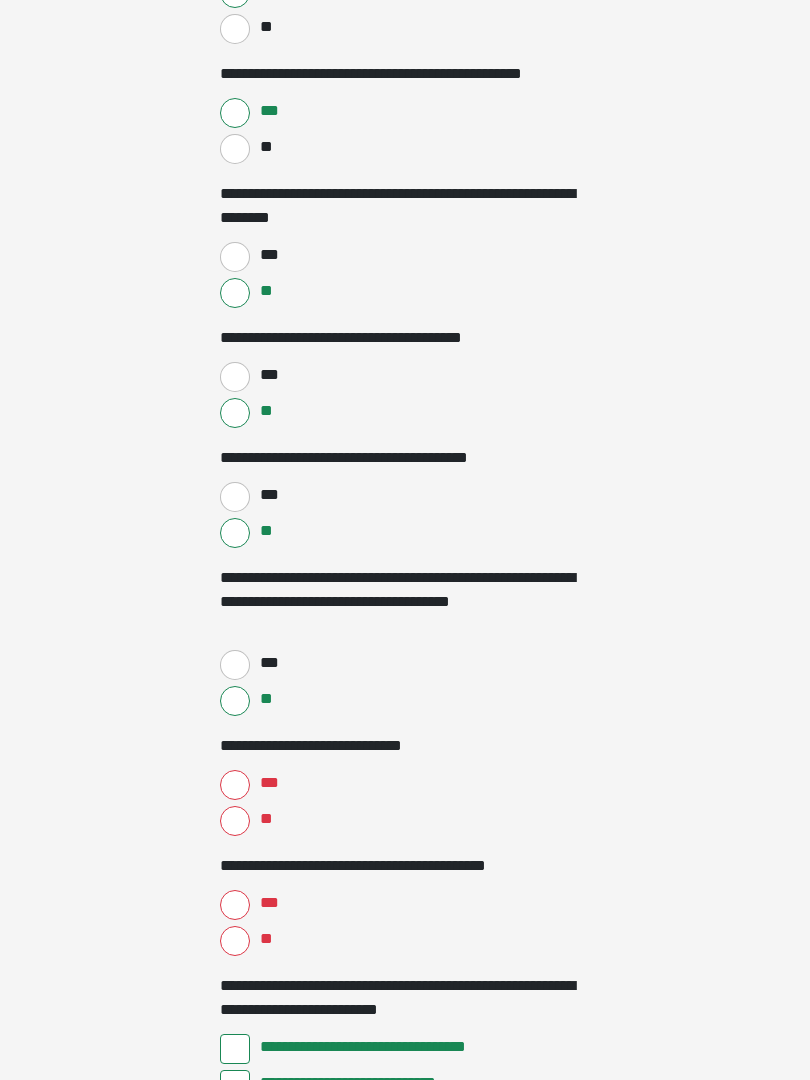scroll, scrollTop: 2466, scrollLeft: 0, axis: vertical 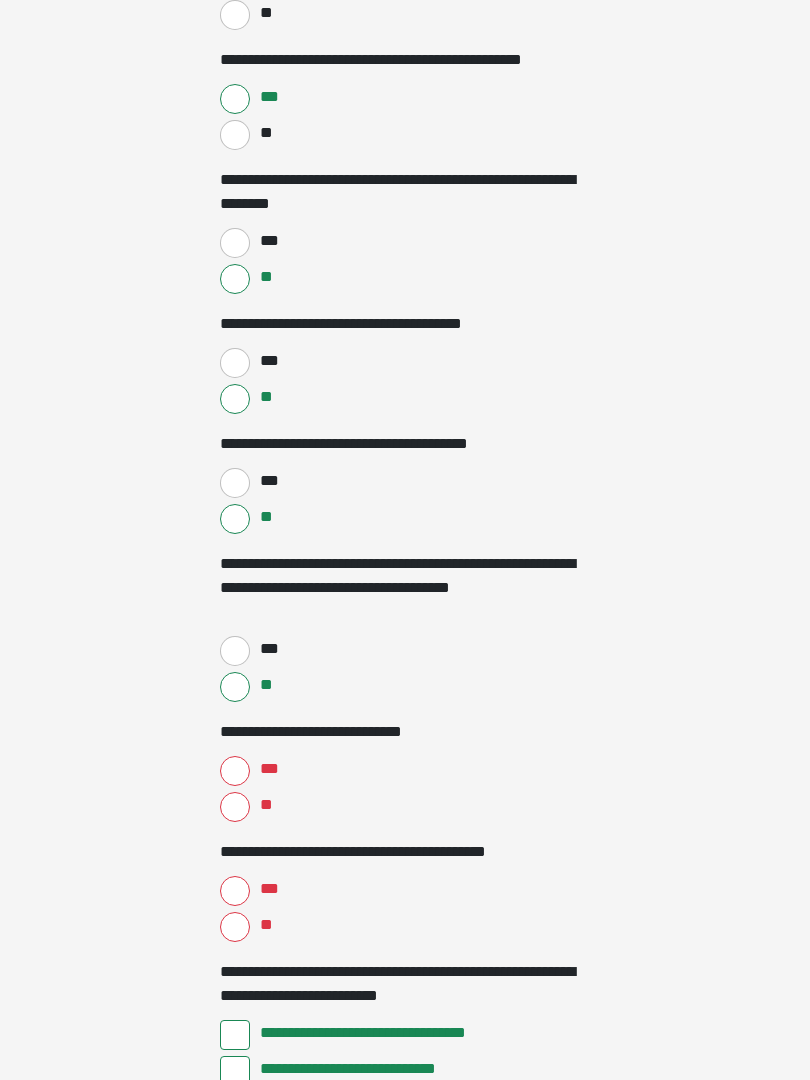 click on "***" at bounding box center [235, 771] 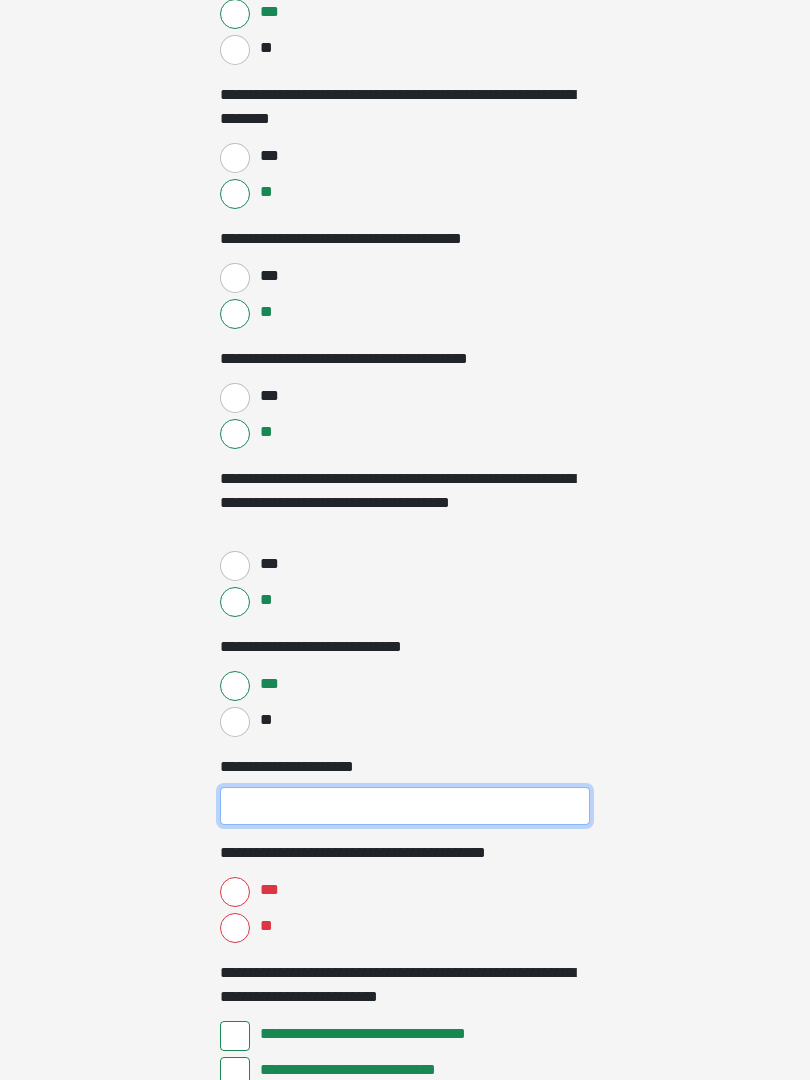 click on "**********" at bounding box center (405, 806) 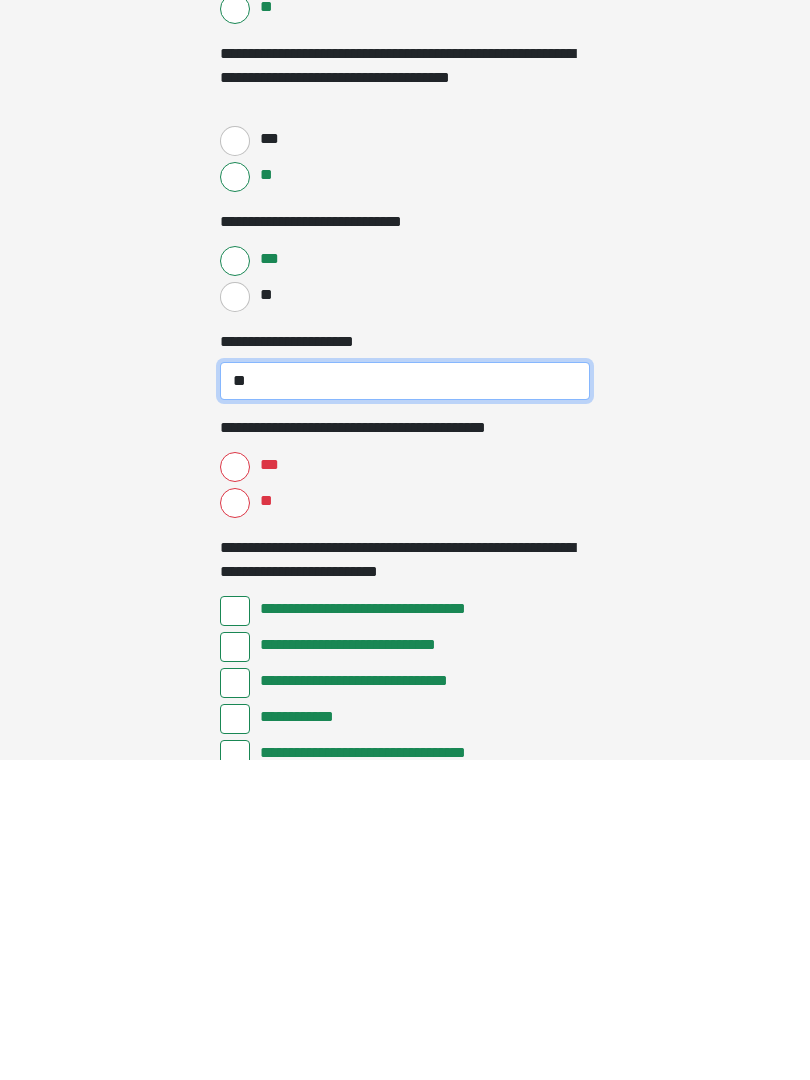type on "**" 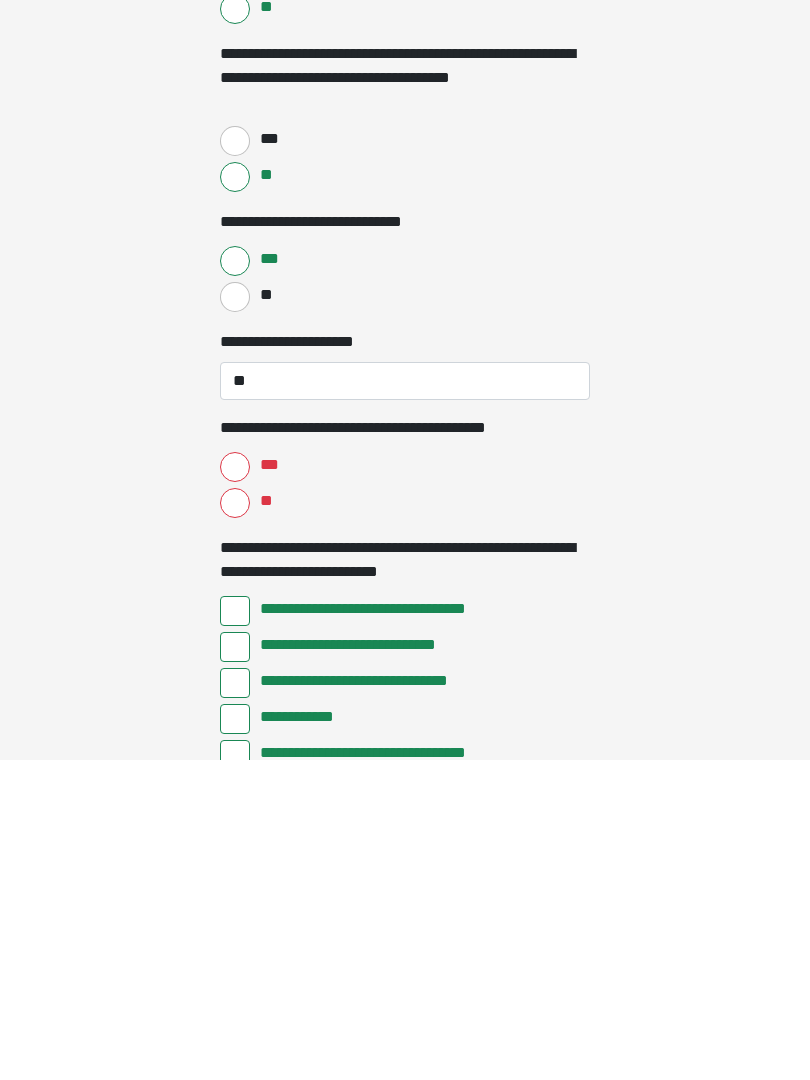 click on "**" at bounding box center (235, 823) 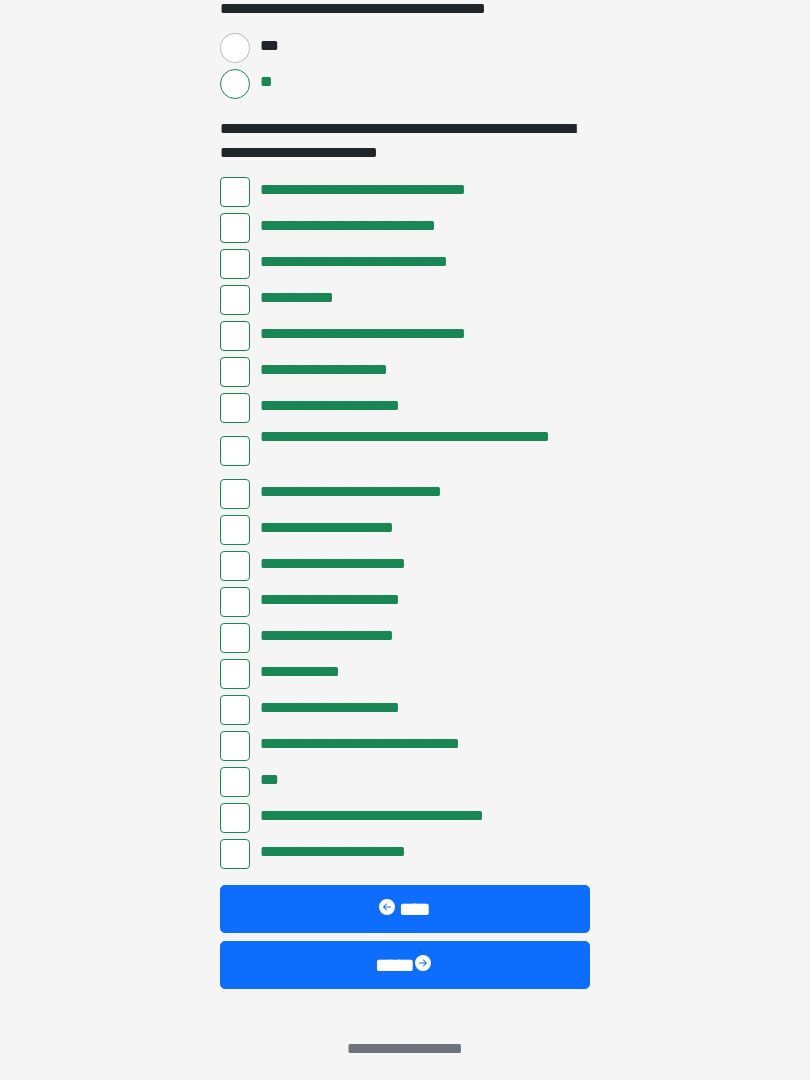 scroll, scrollTop: 3407, scrollLeft: 0, axis: vertical 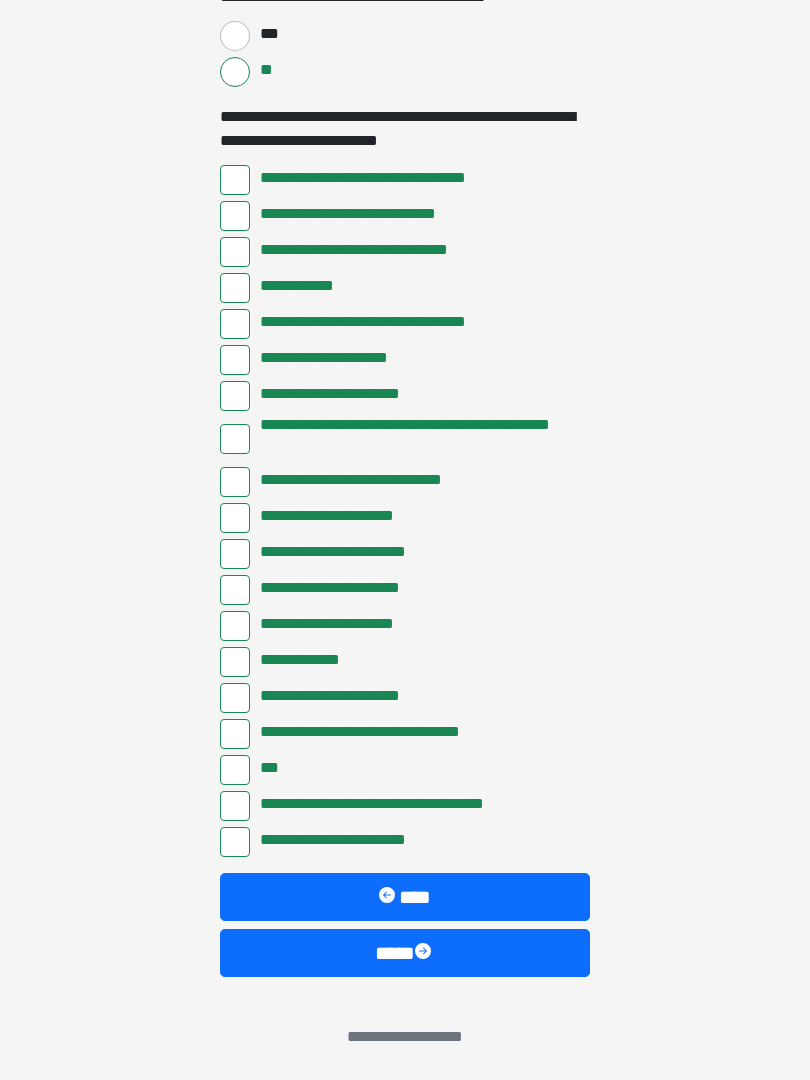 click on "****" at bounding box center [405, 953] 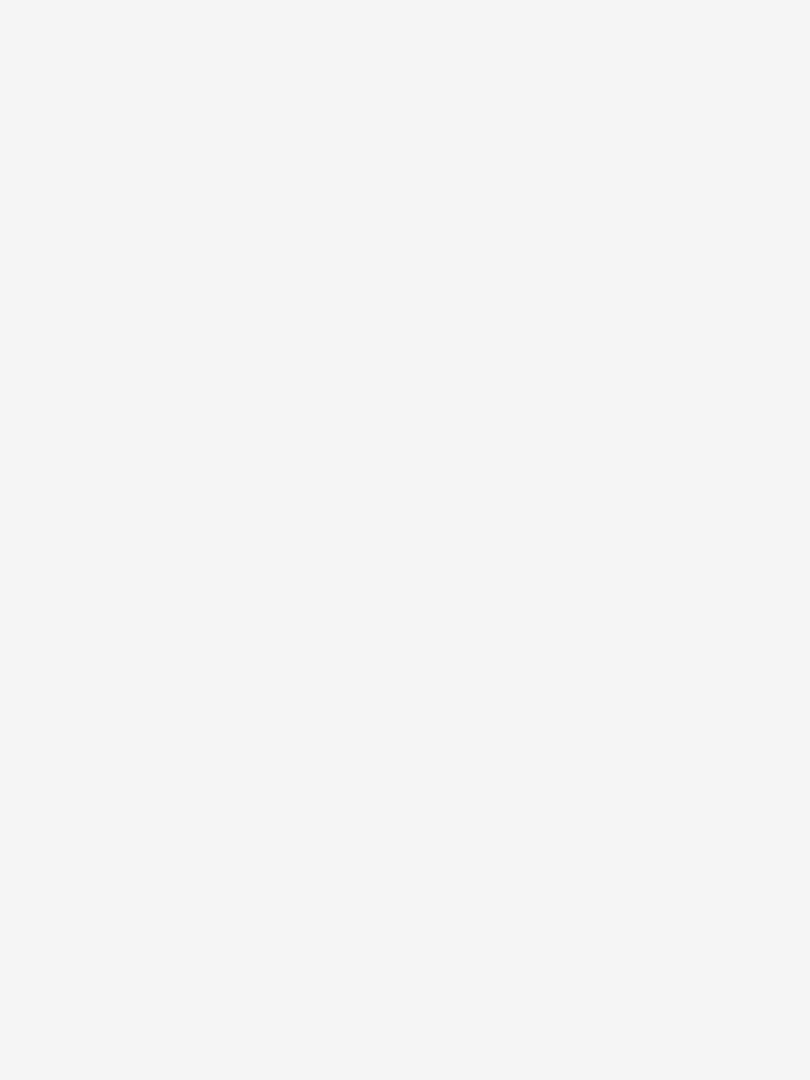 scroll, scrollTop: 0, scrollLeft: 0, axis: both 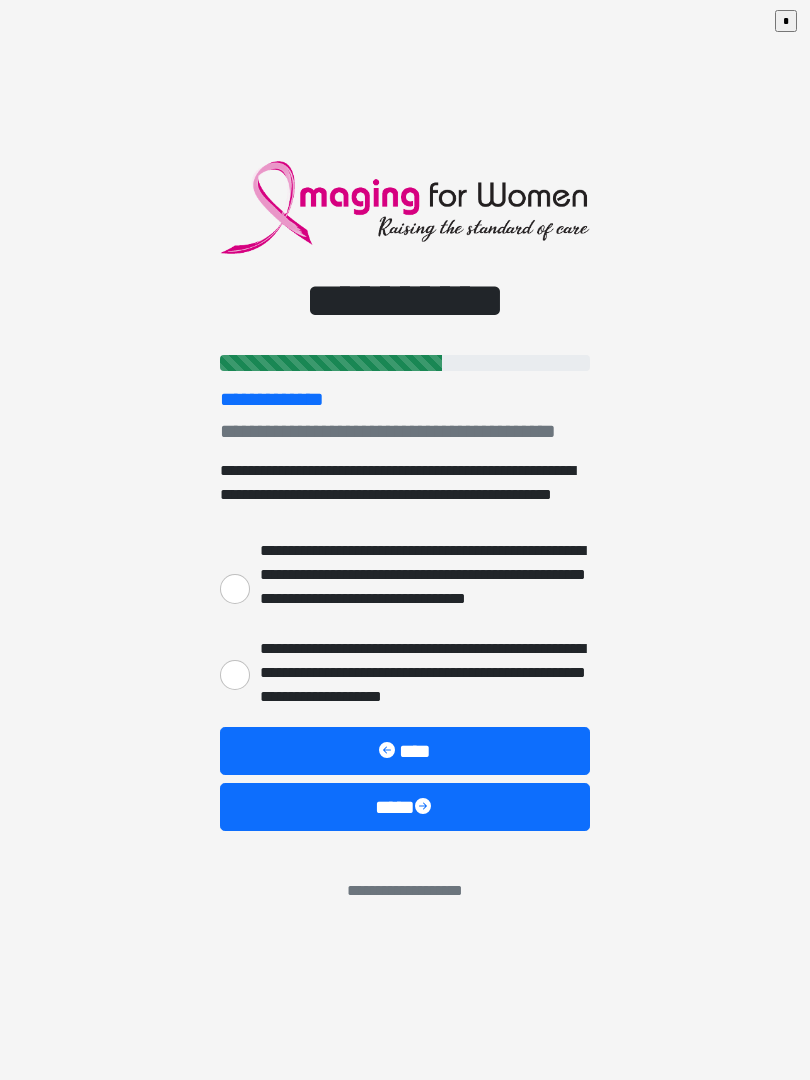 click on "****" at bounding box center (405, 807) 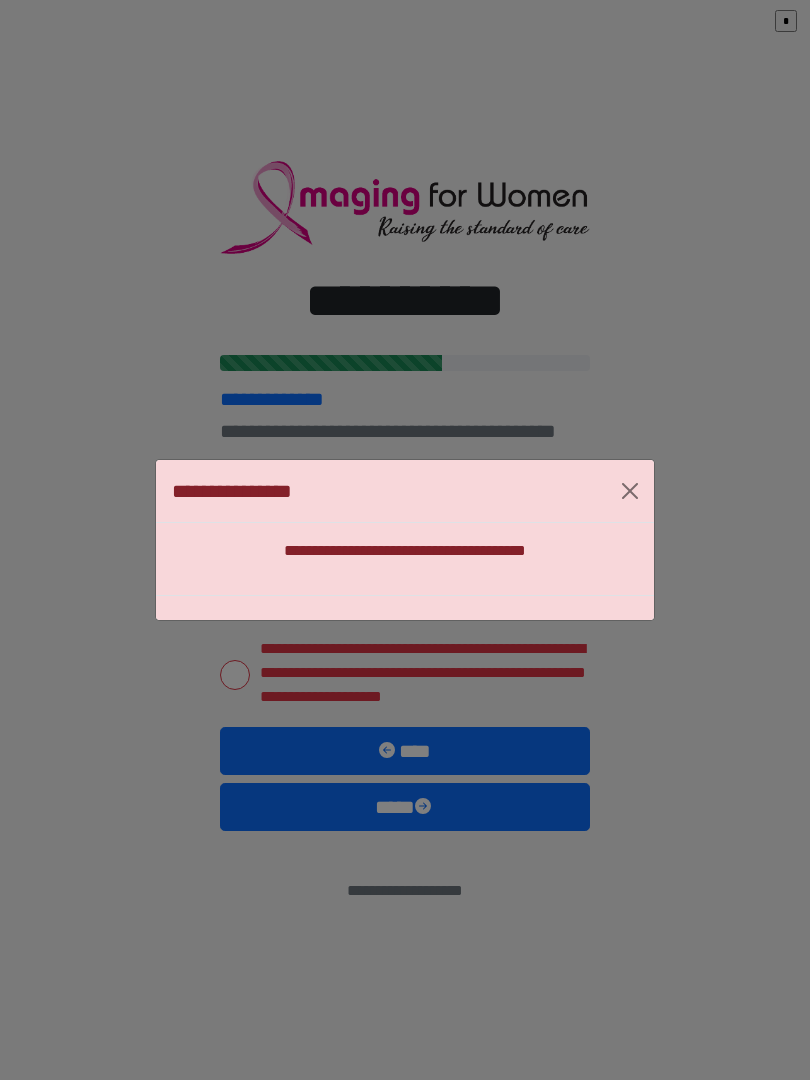 click at bounding box center (630, 491) 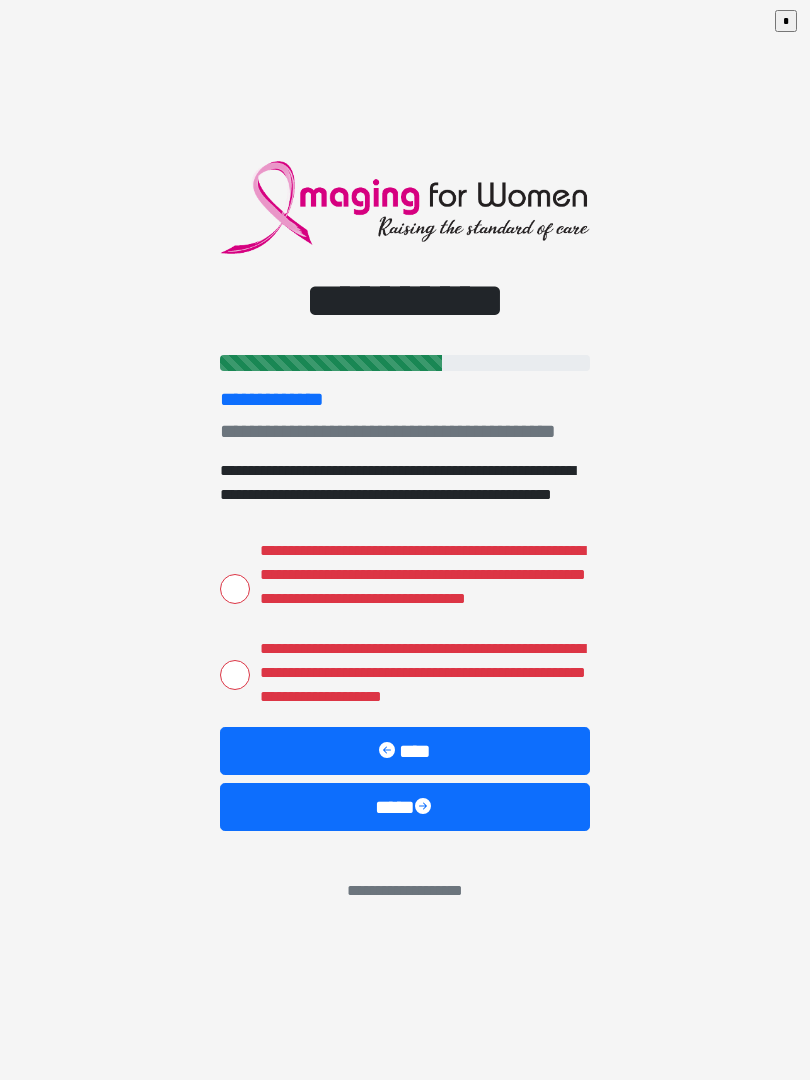 click on "**********" at bounding box center (420, 673) 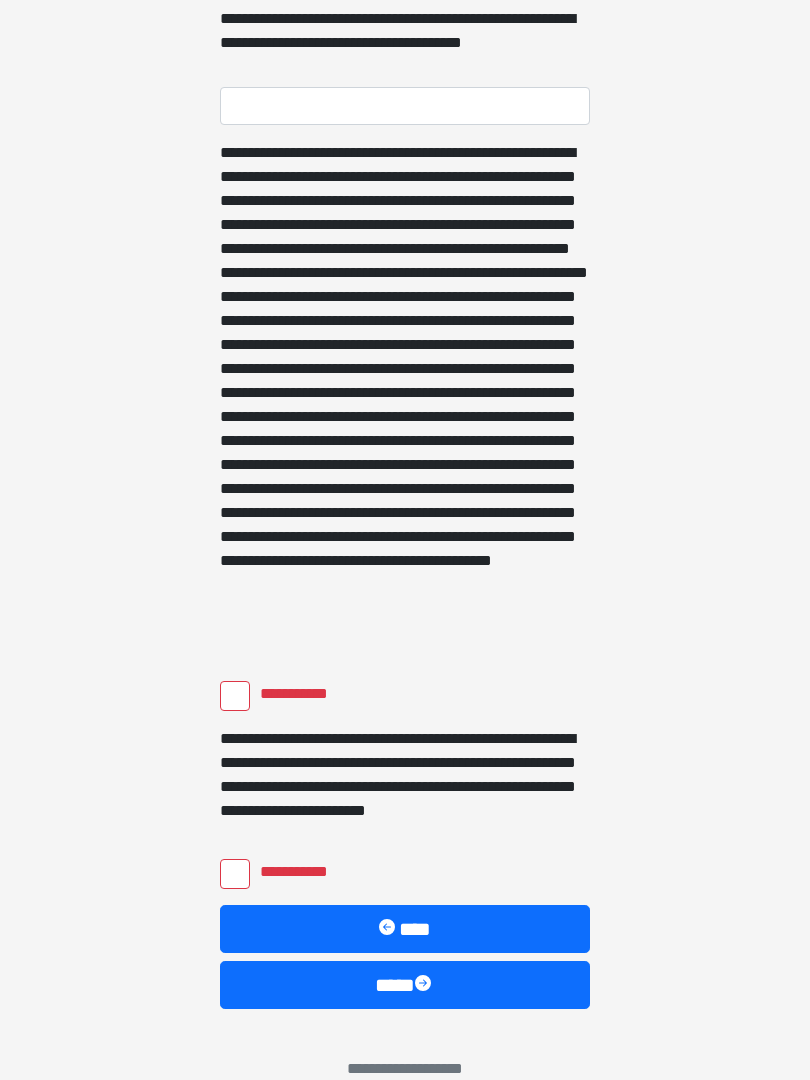 scroll, scrollTop: 1217, scrollLeft: 0, axis: vertical 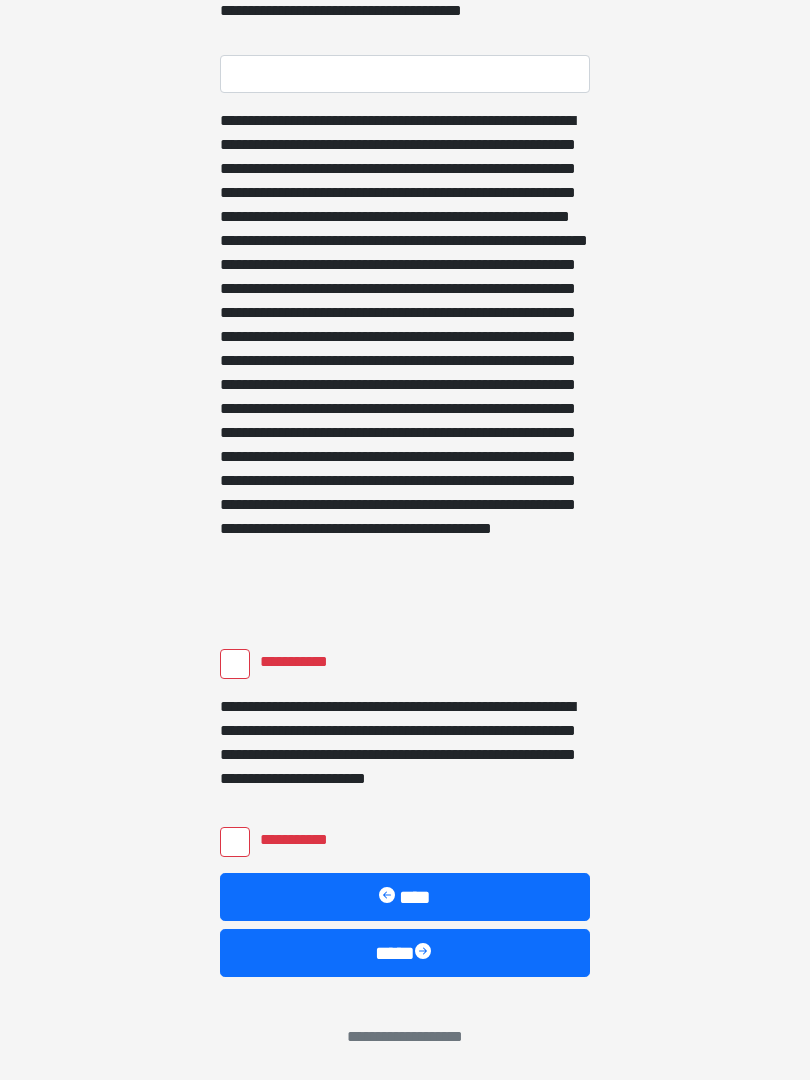 click on "****" at bounding box center (405, 897) 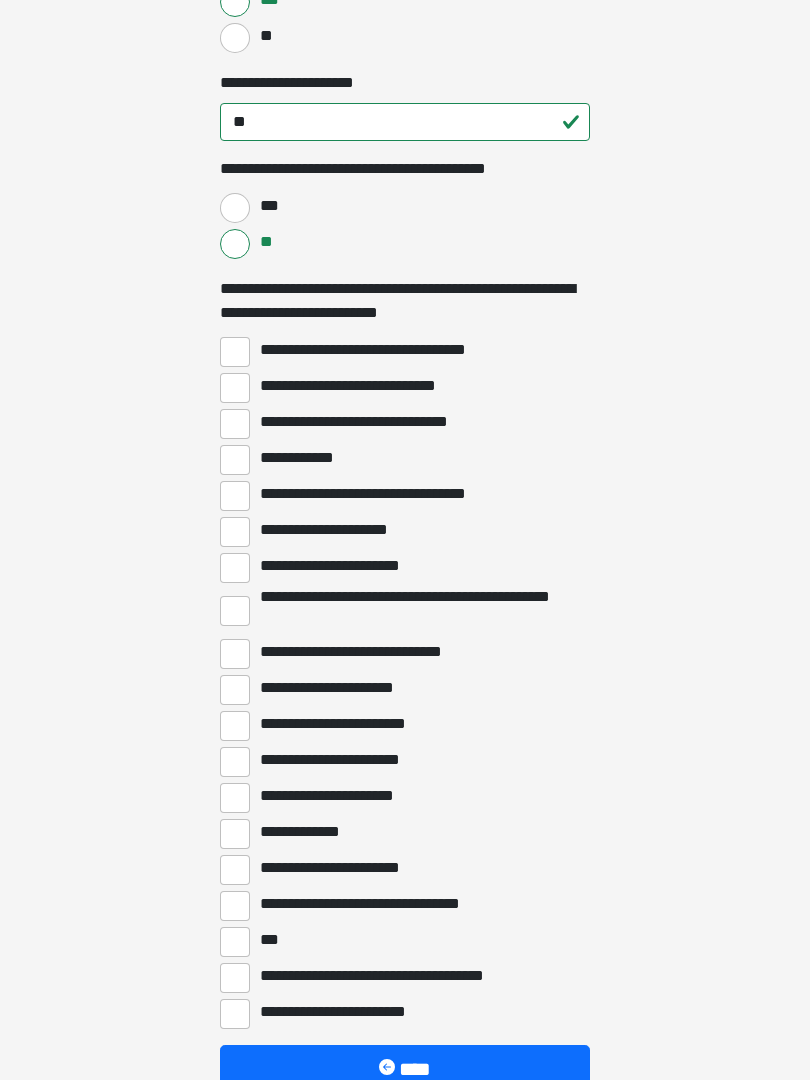 scroll, scrollTop: 3407, scrollLeft: 0, axis: vertical 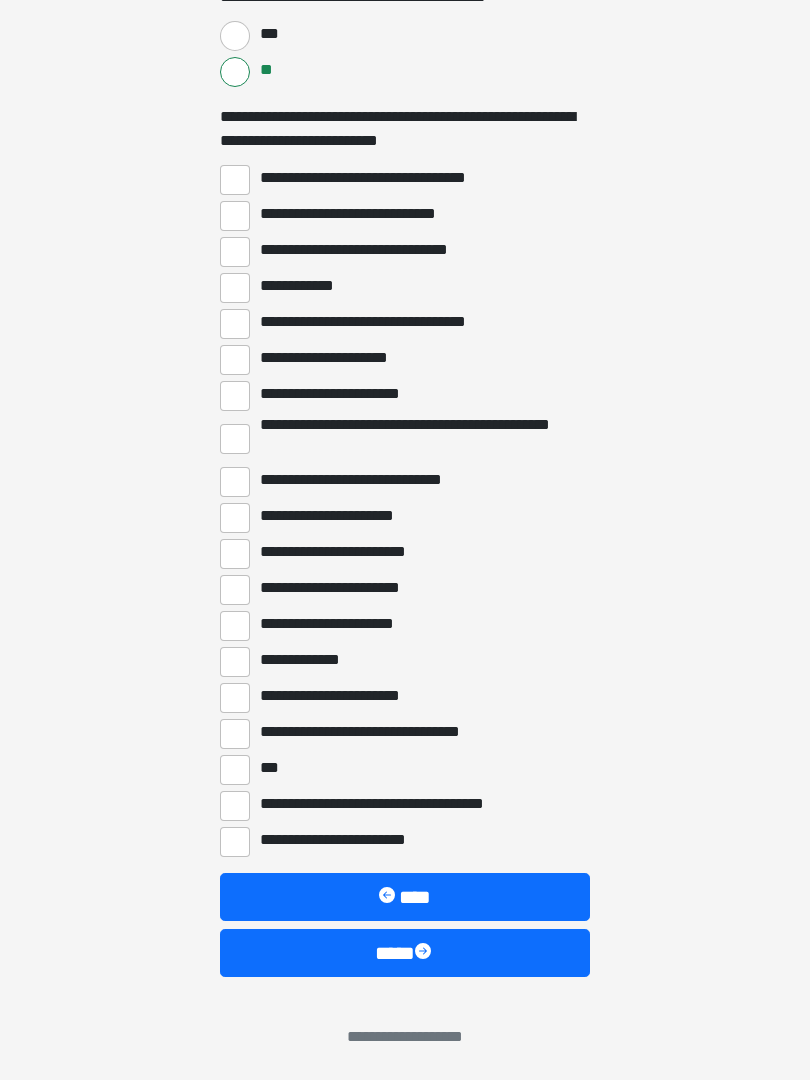 click on "****" at bounding box center [405, 953] 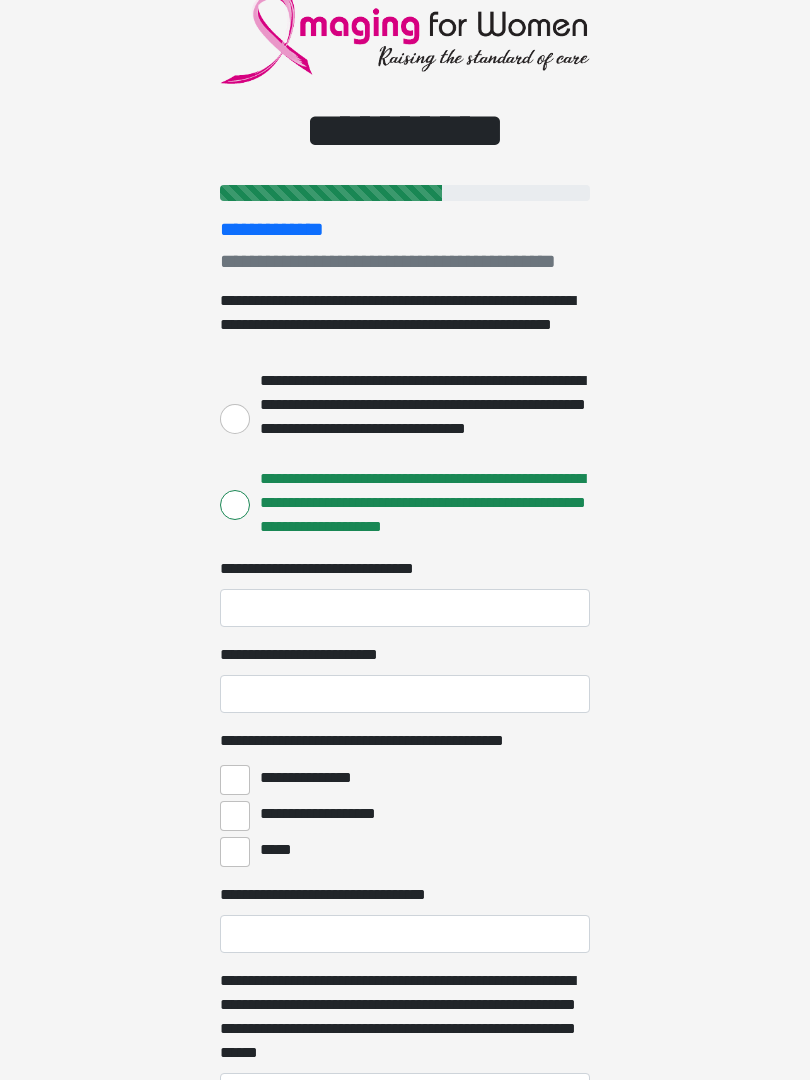 scroll, scrollTop: 0, scrollLeft: 0, axis: both 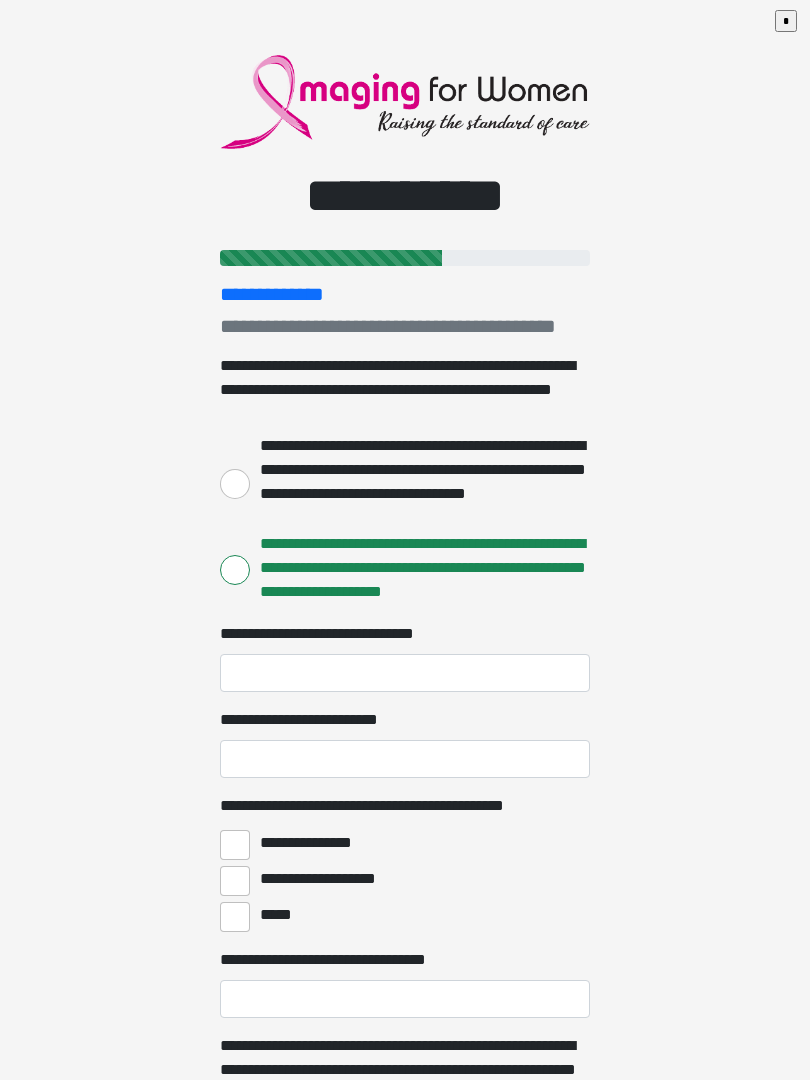 click on "**********" at bounding box center (405, 482) 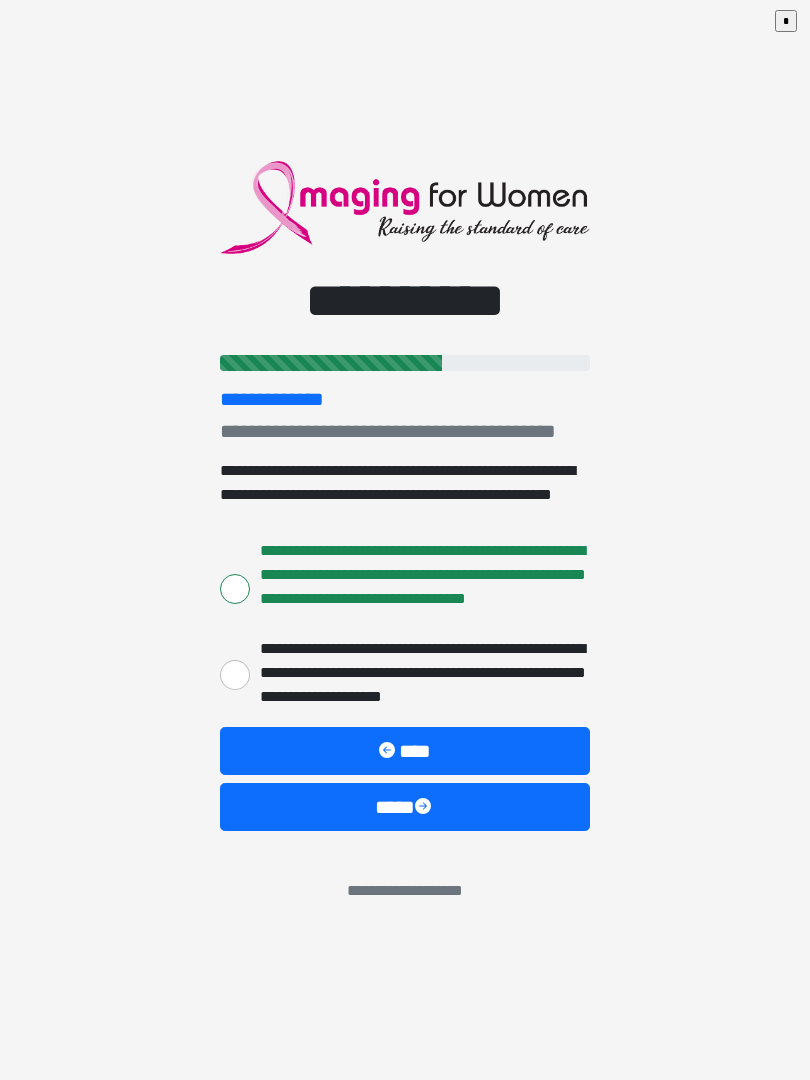 click on "****" at bounding box center (405, 807) 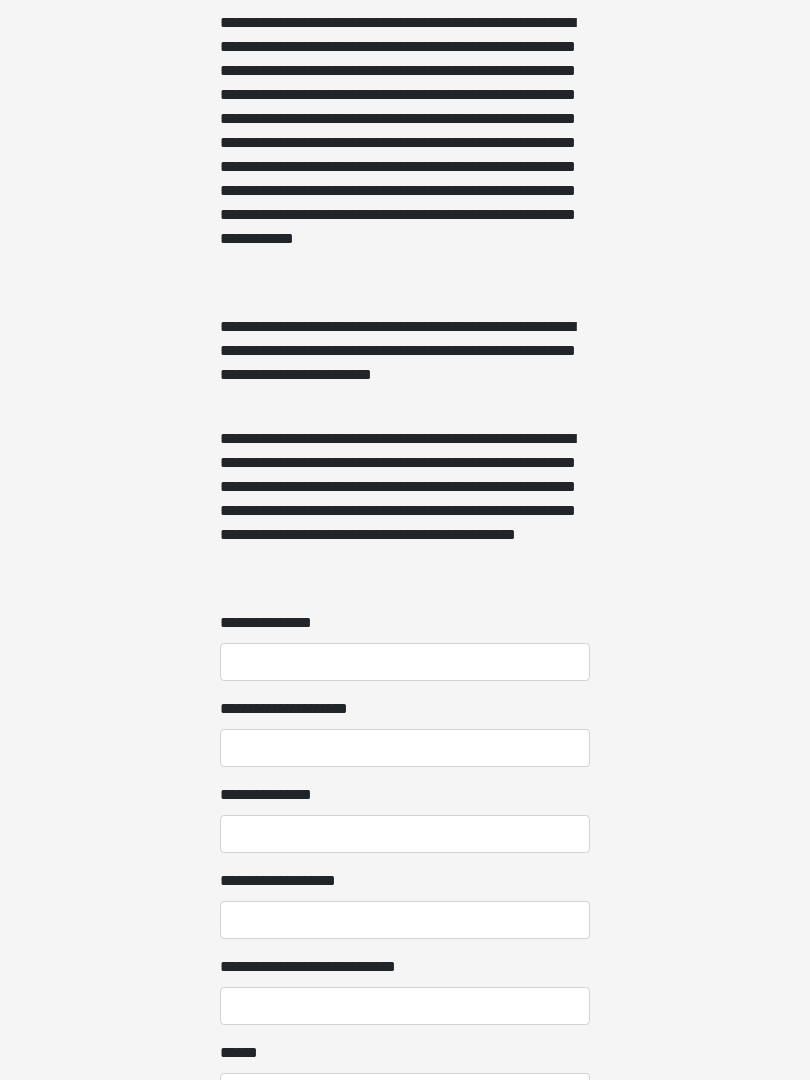 scroll, scrollTop: 1127, scrollLeft: 0, axis: vertical 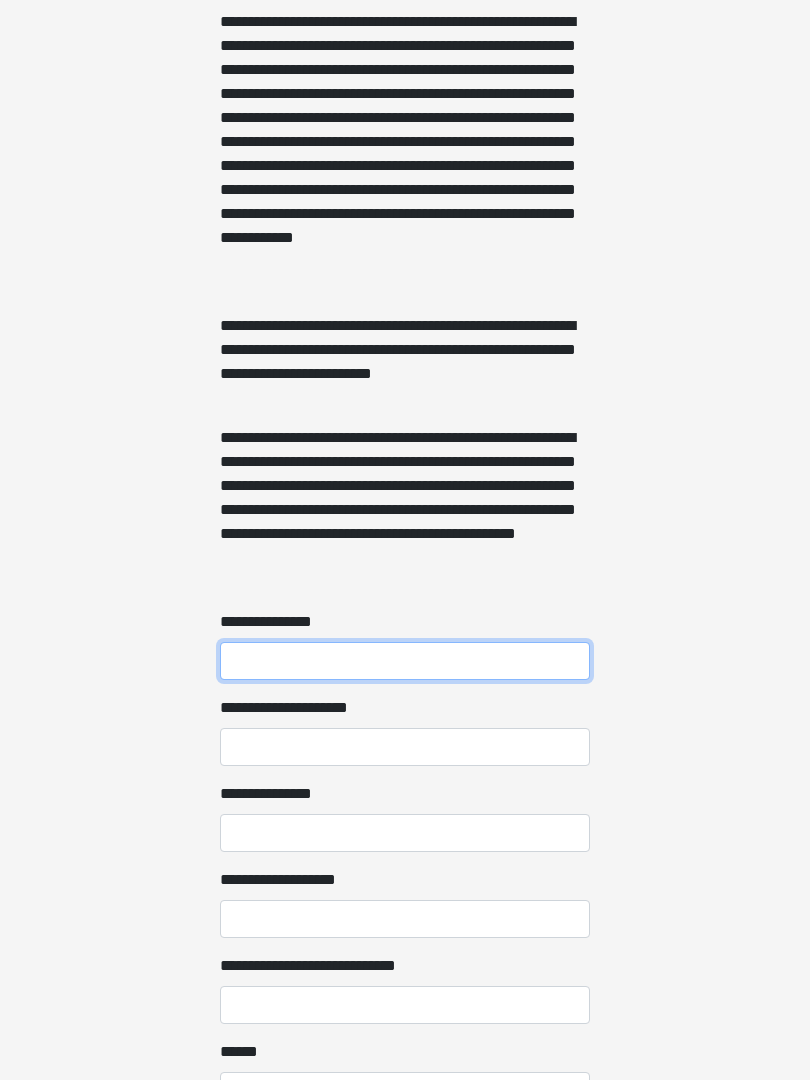 click on "**********" at bounding box center (405, 662) 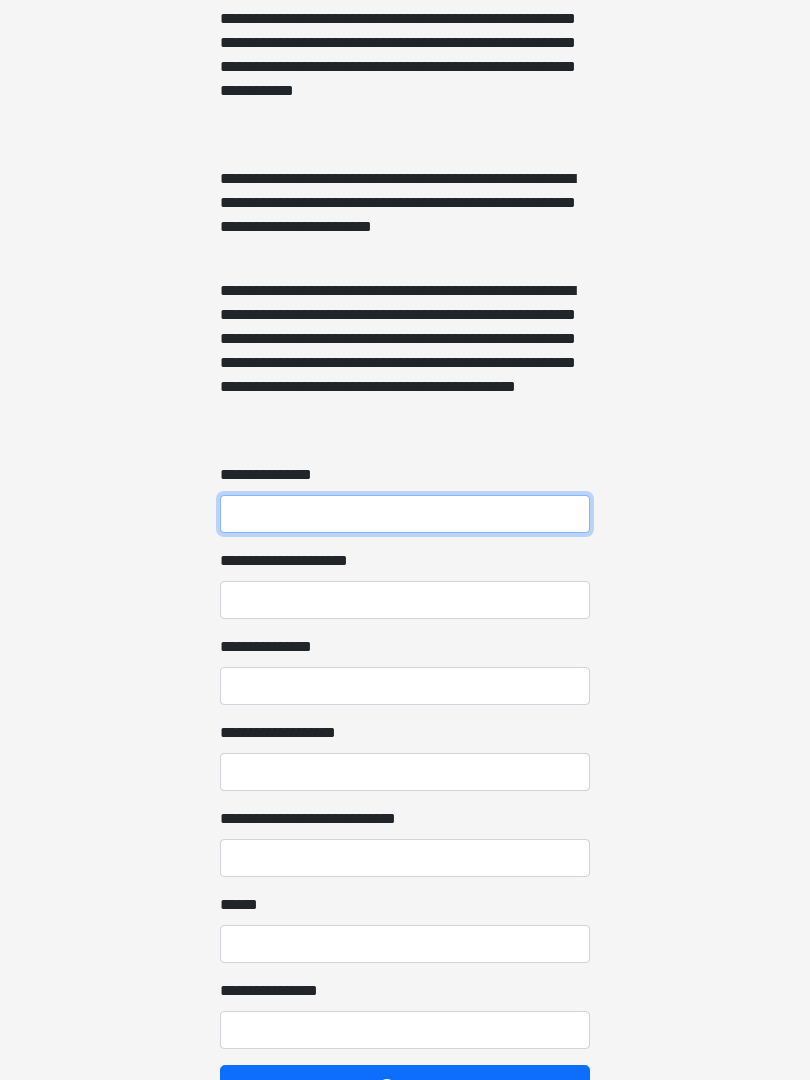 scroll, scrollTop: 1274, scrollLeft: 0, axis: vertical 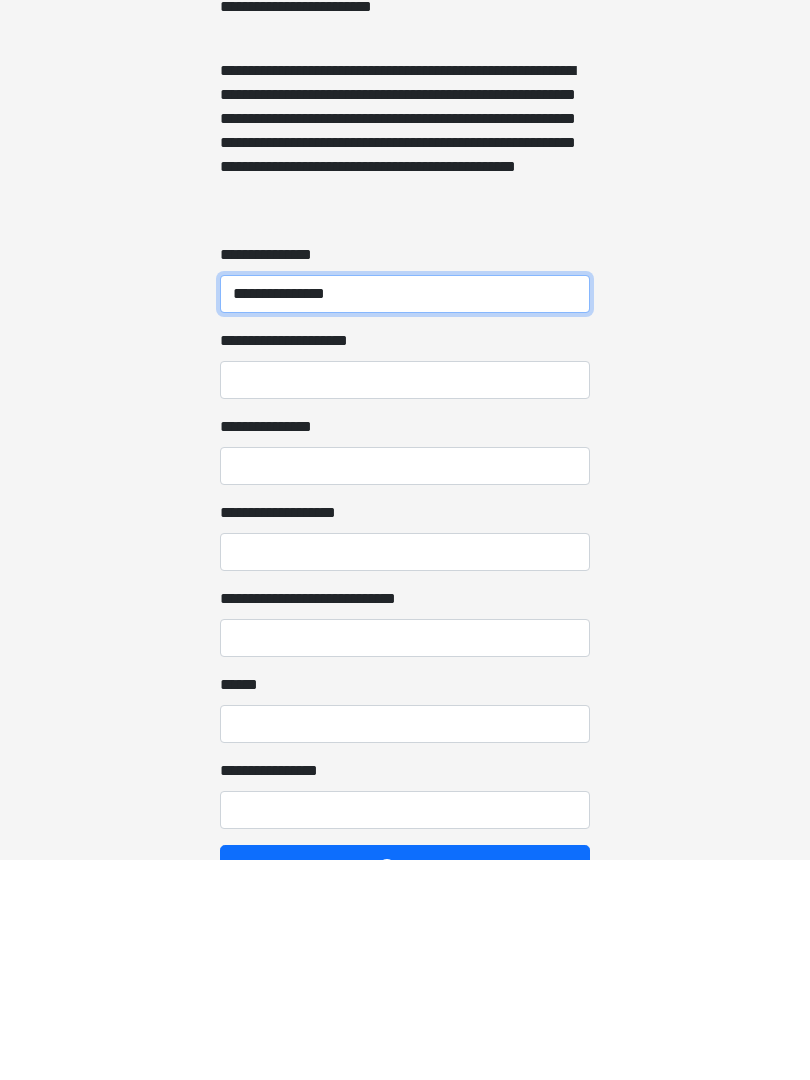 type on "**********" 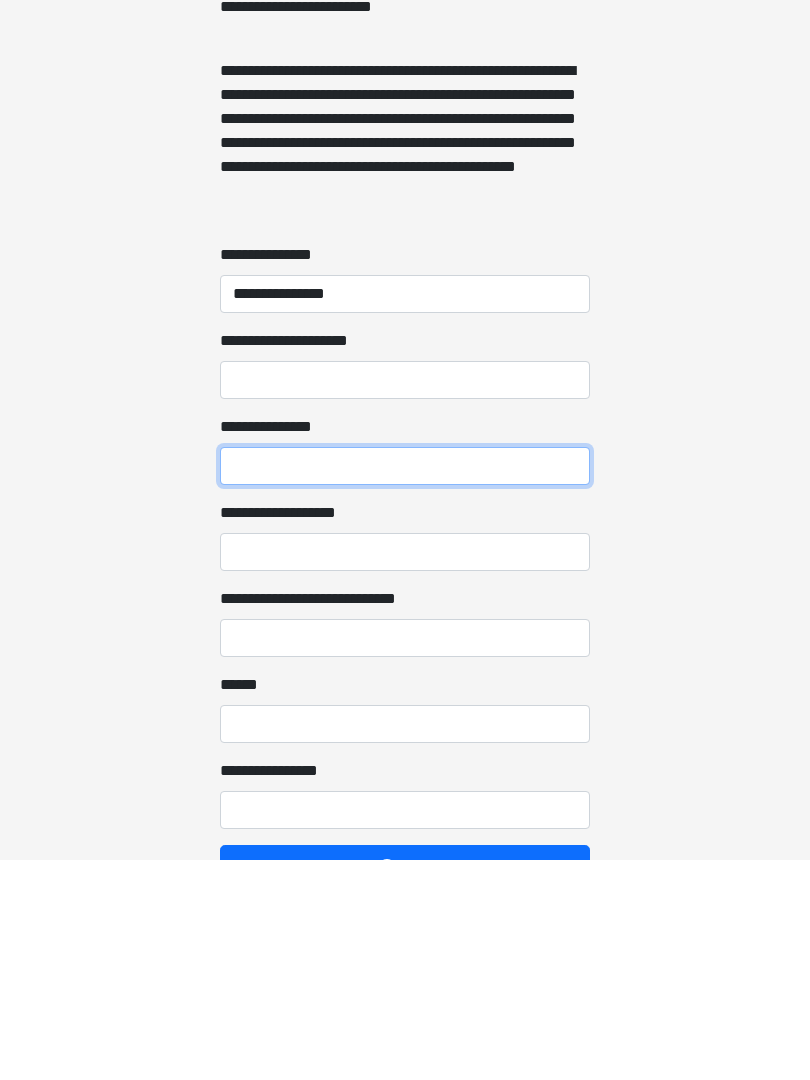 click on "**********" at bounding box center [405, 687] 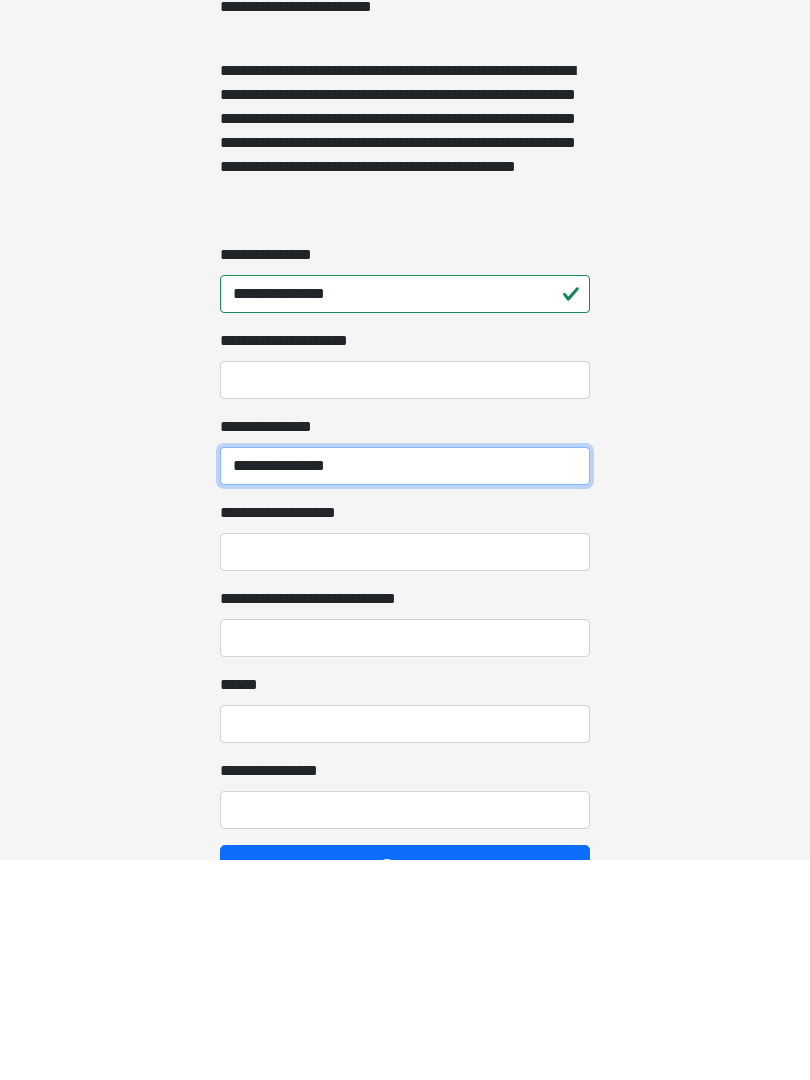 type on "**********" 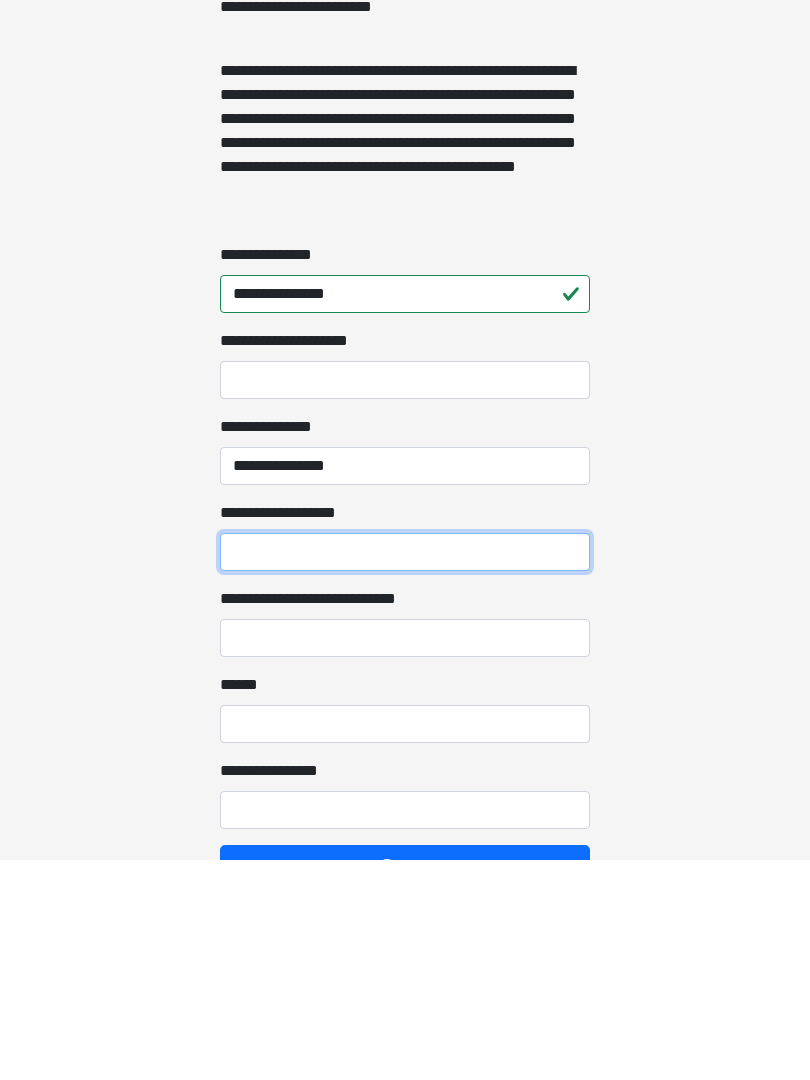 click on "**********" at bounding box center (405, 773) 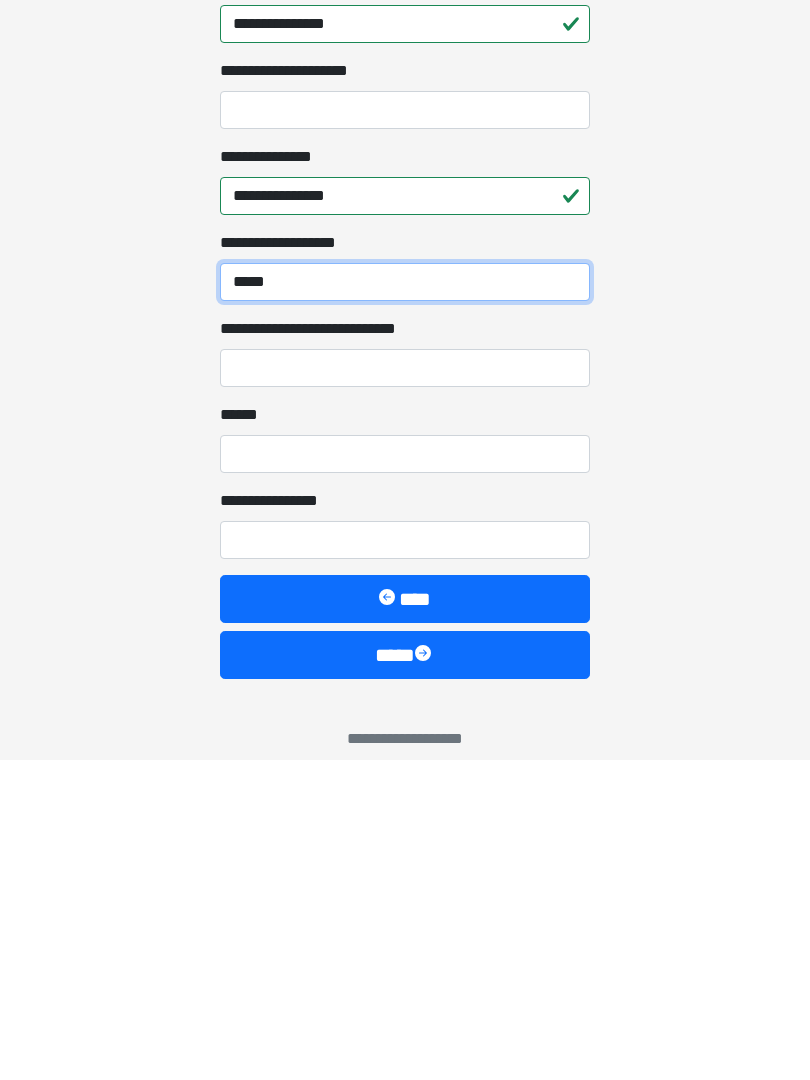 scroll, scrollTop: 1467, scrollLeft: 0, axis: vertical 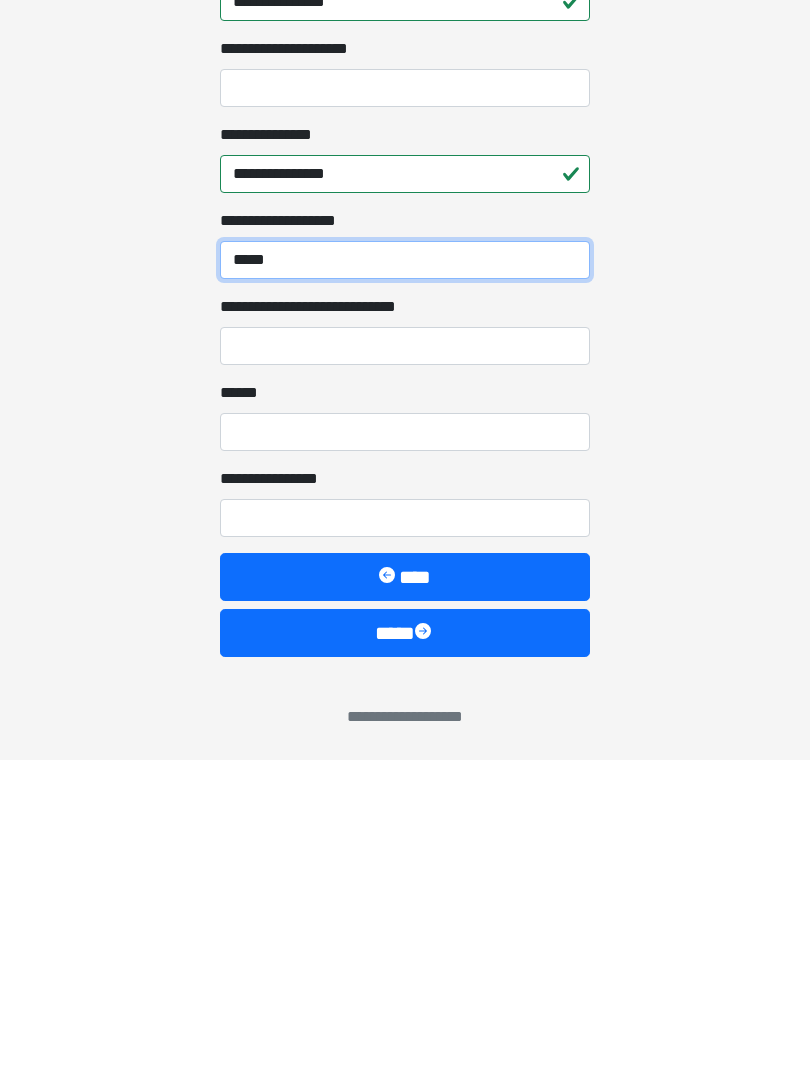 type on "*****" 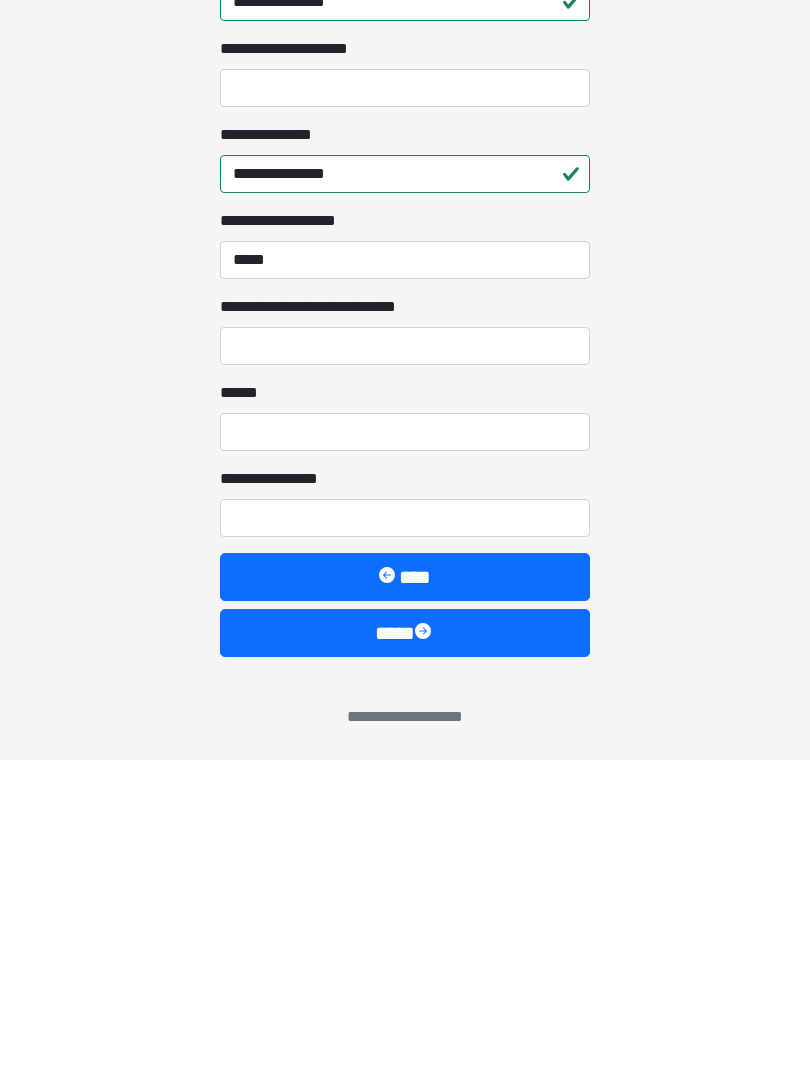 click on "**********" at bounding box center [405, 666] 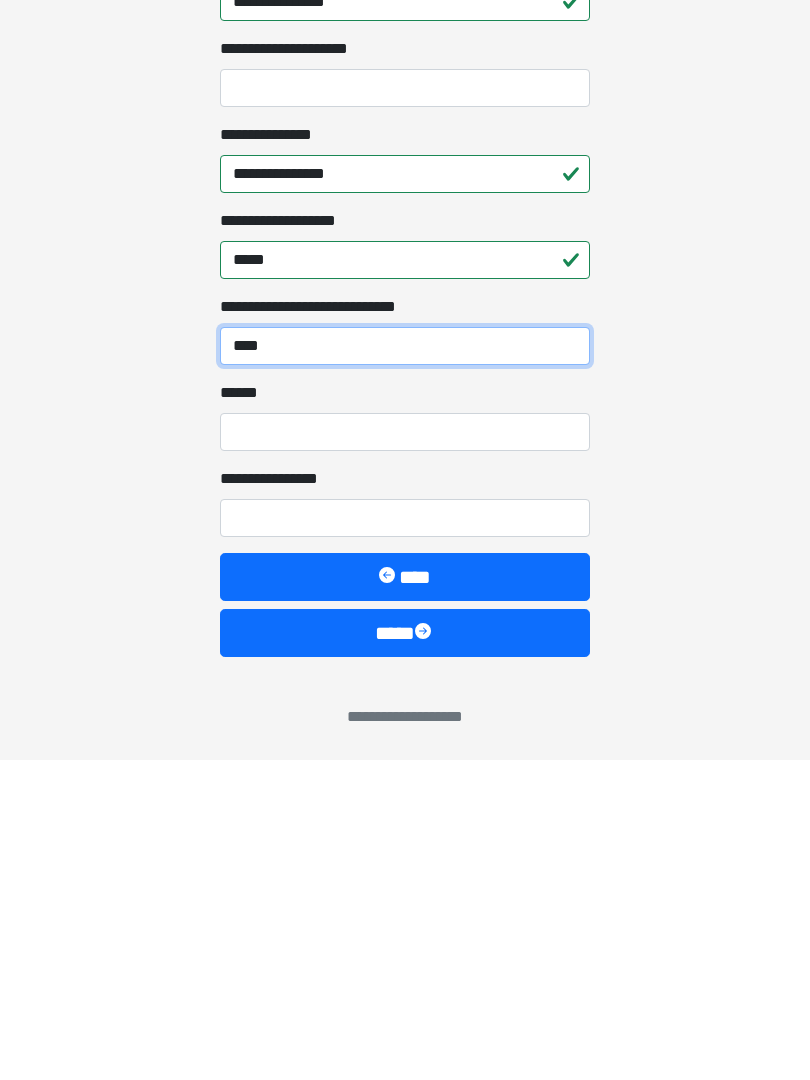 type on "****" 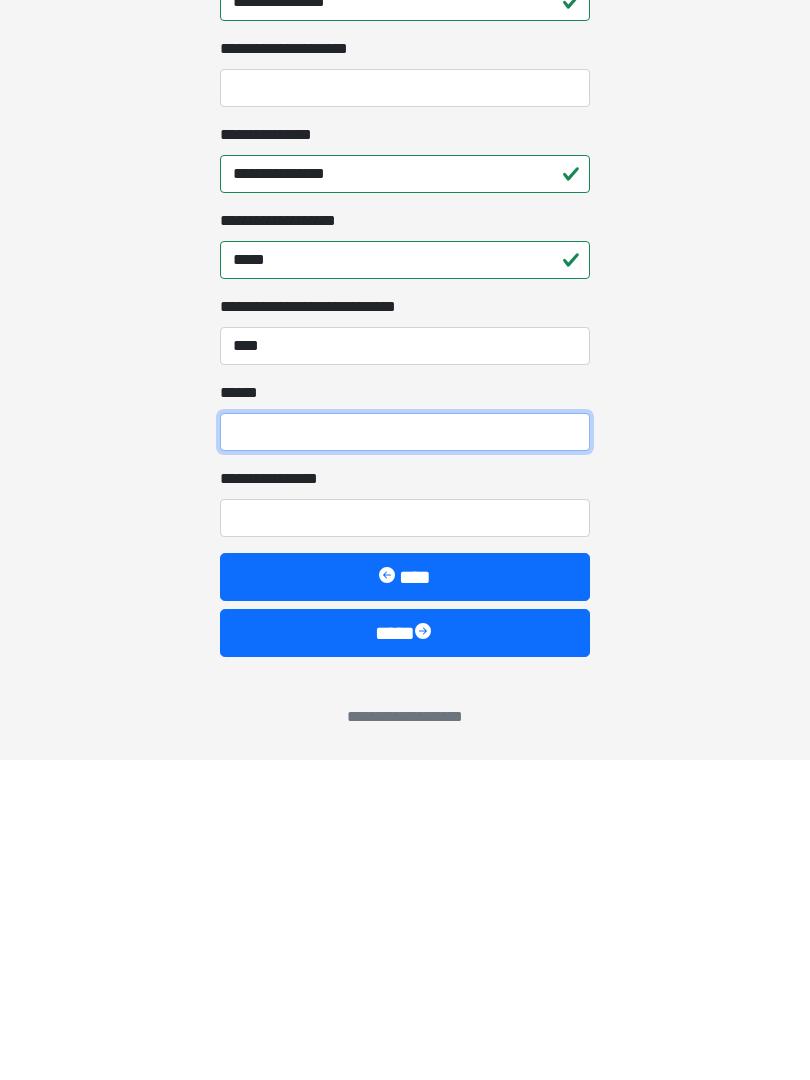 click on "**** *" at bounding box center (405, 752) 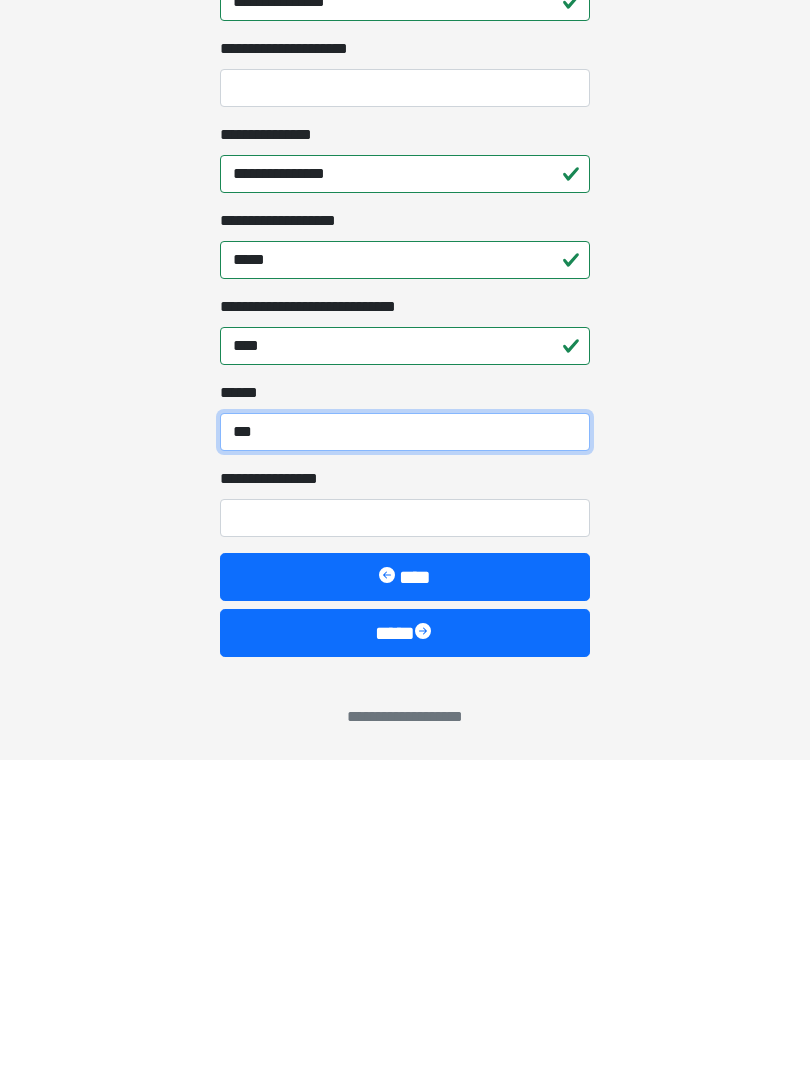 type on "***" 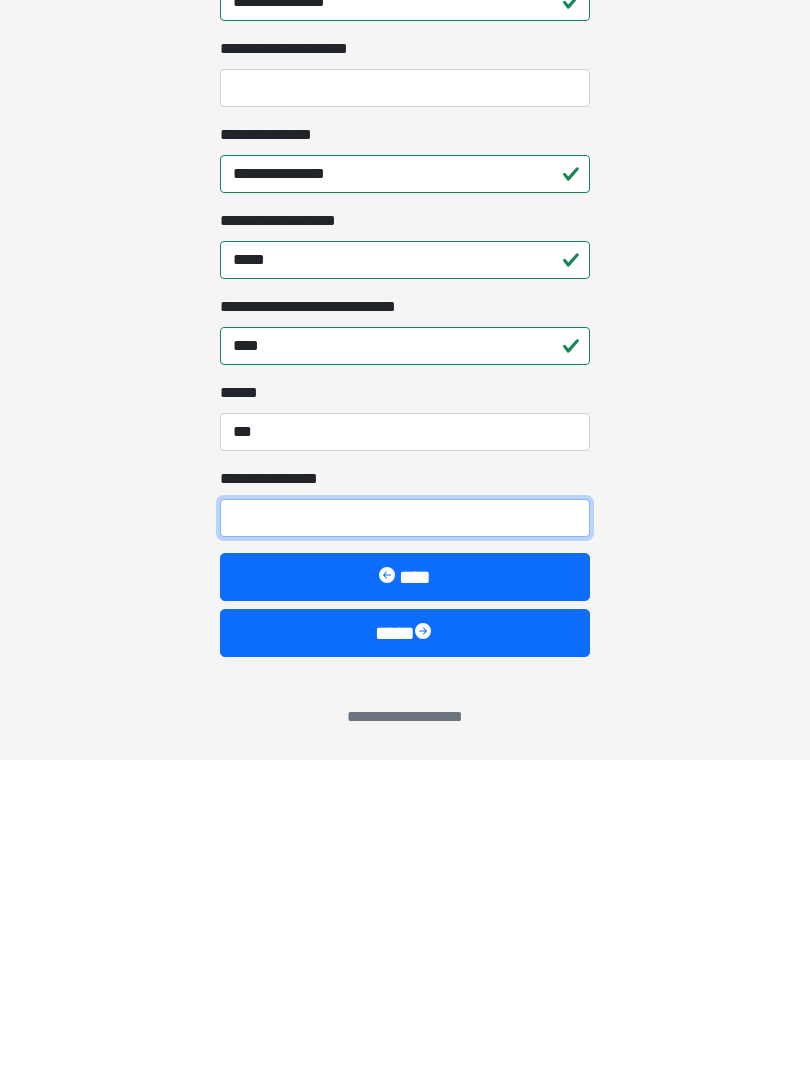 click on "**********" at bounding box center [405, 838] 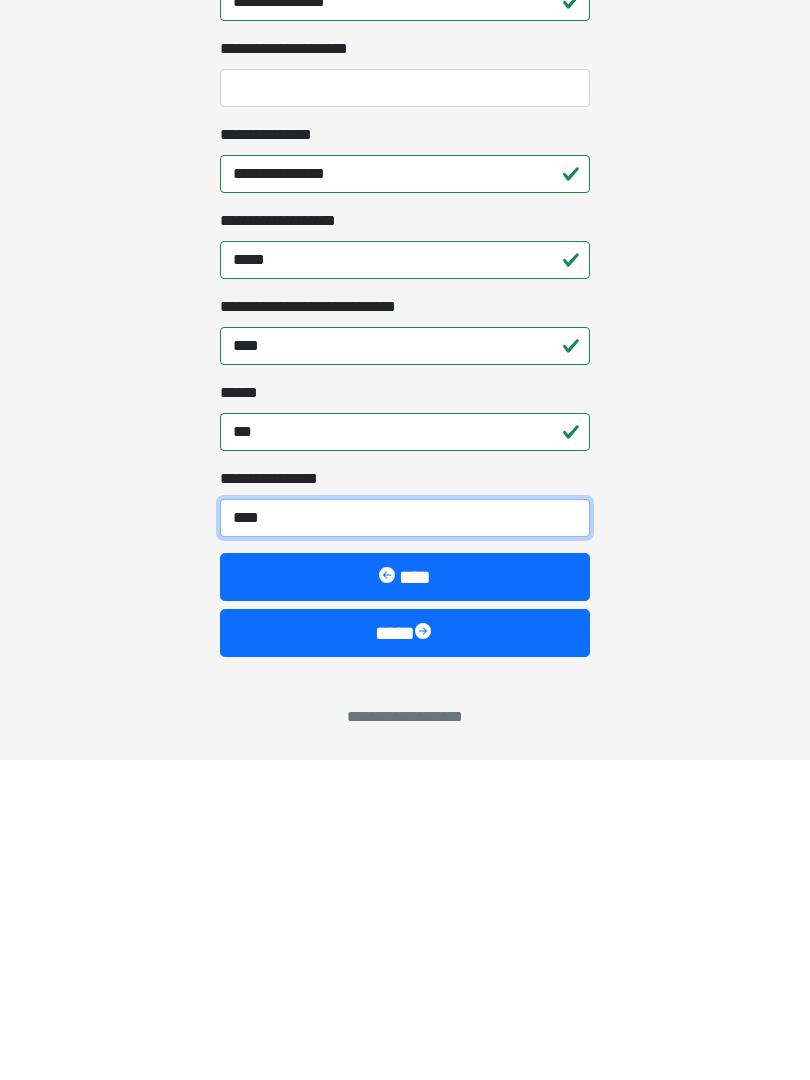type on "*****" 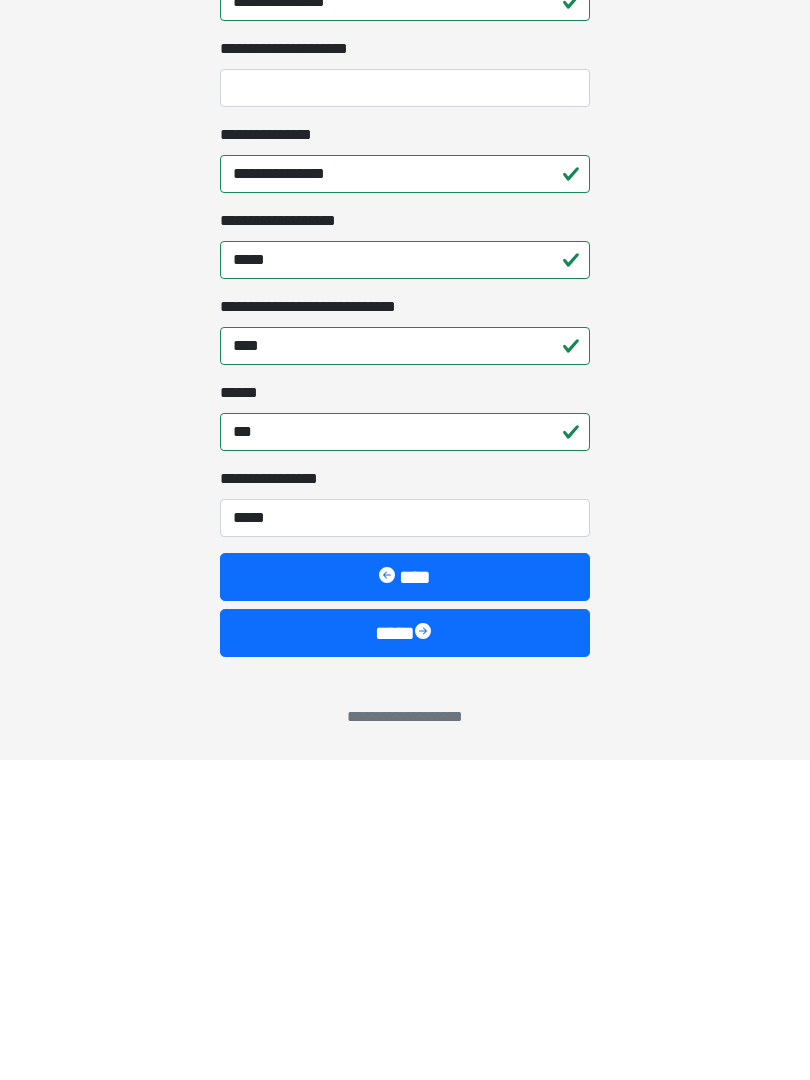 click on "****" at bounding box center [405, 953] 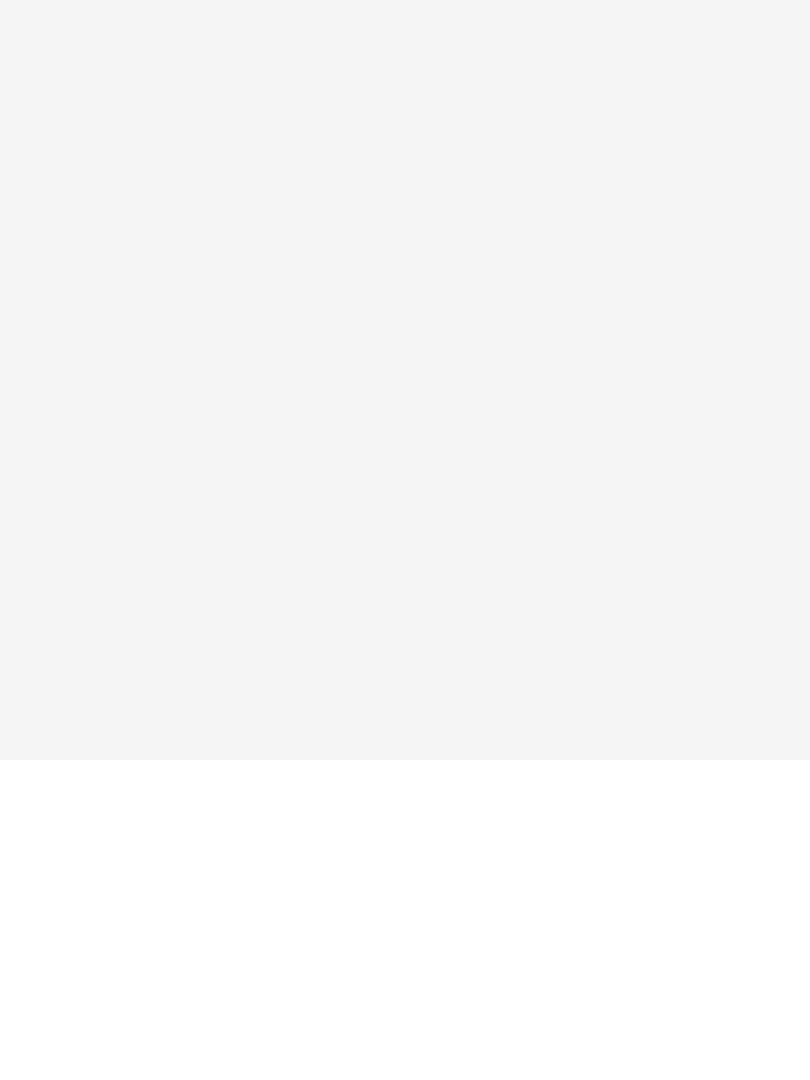 scroll, scrollTop: 0, scrollLeft: 0, axis: both 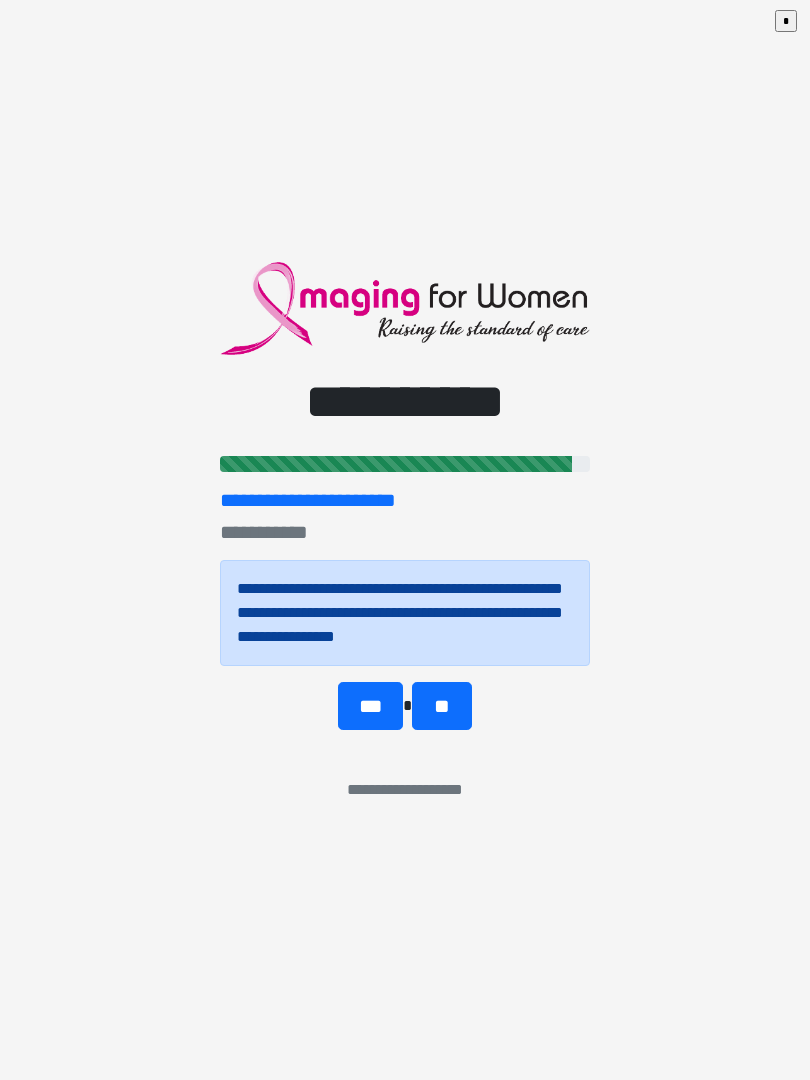 click on "***" at bounding box center [370, 706] 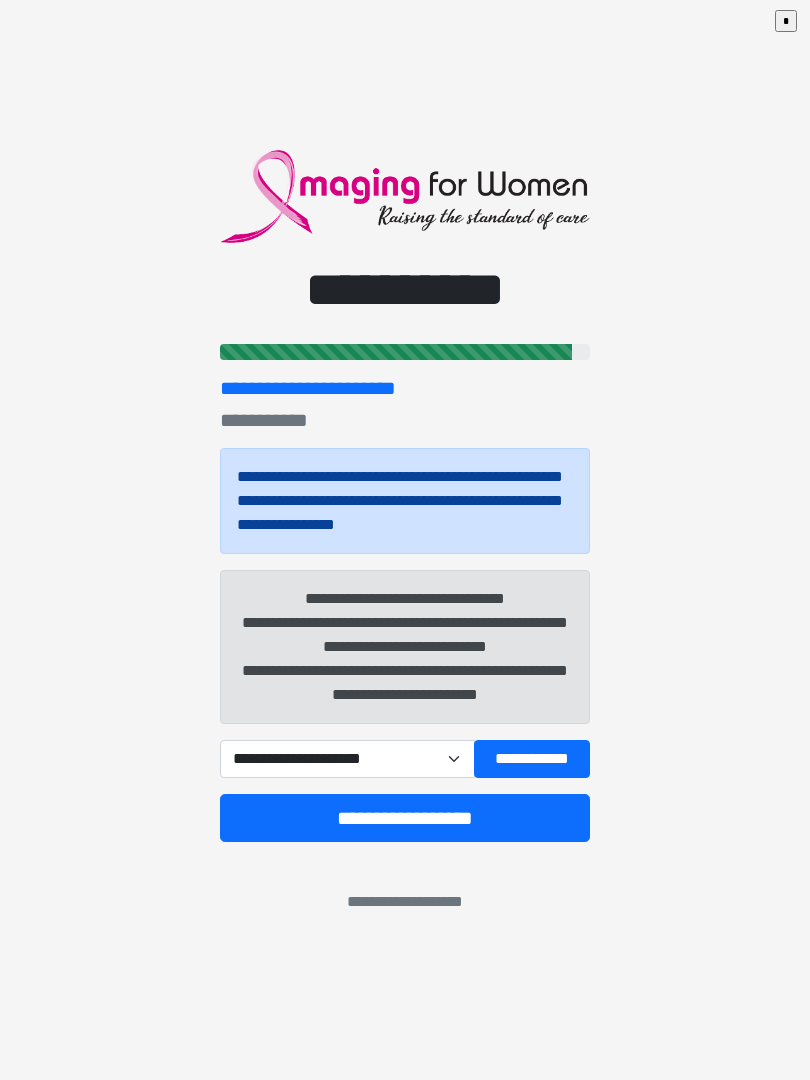 click on "**********" at bounding box center [405, 818] 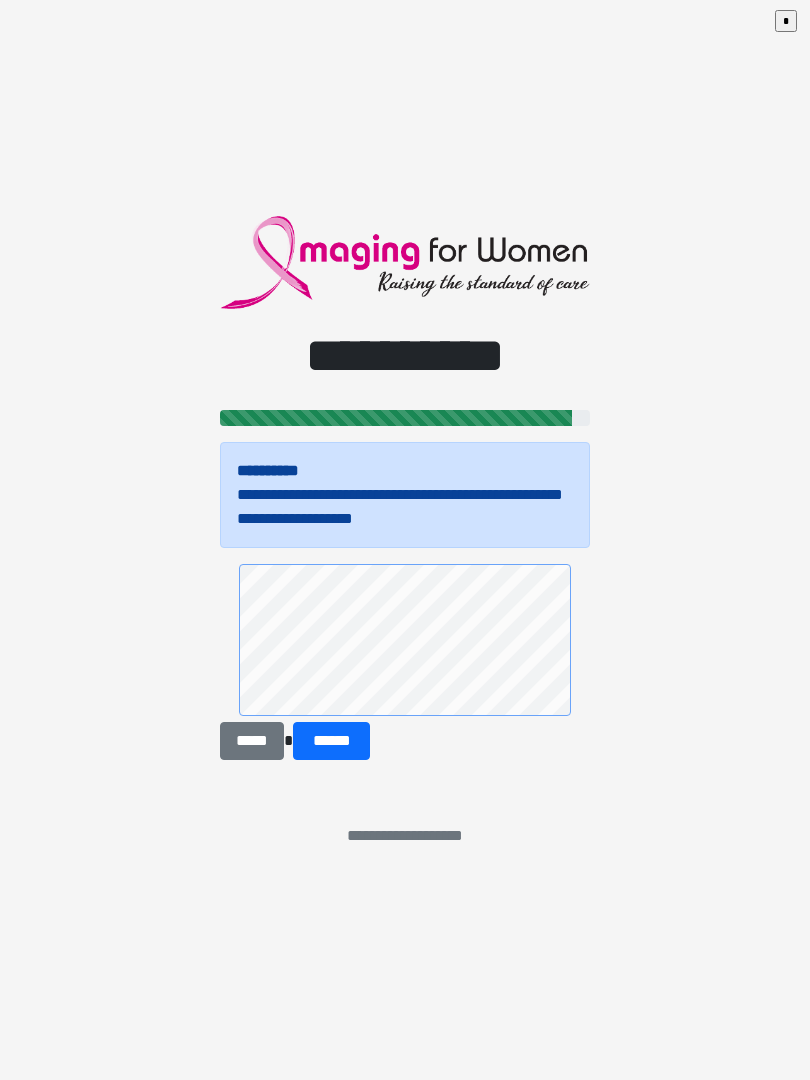 click on "******" at bounding box center (331, 741) 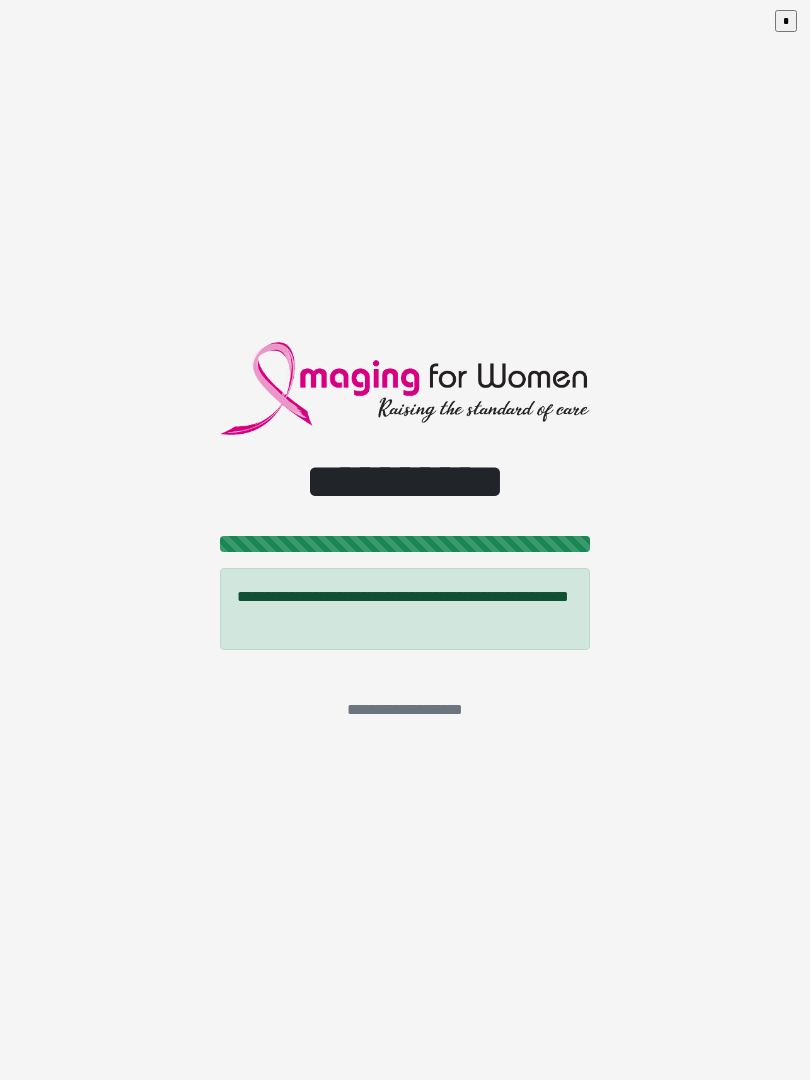click on "*" at bounding box center (786, 21) 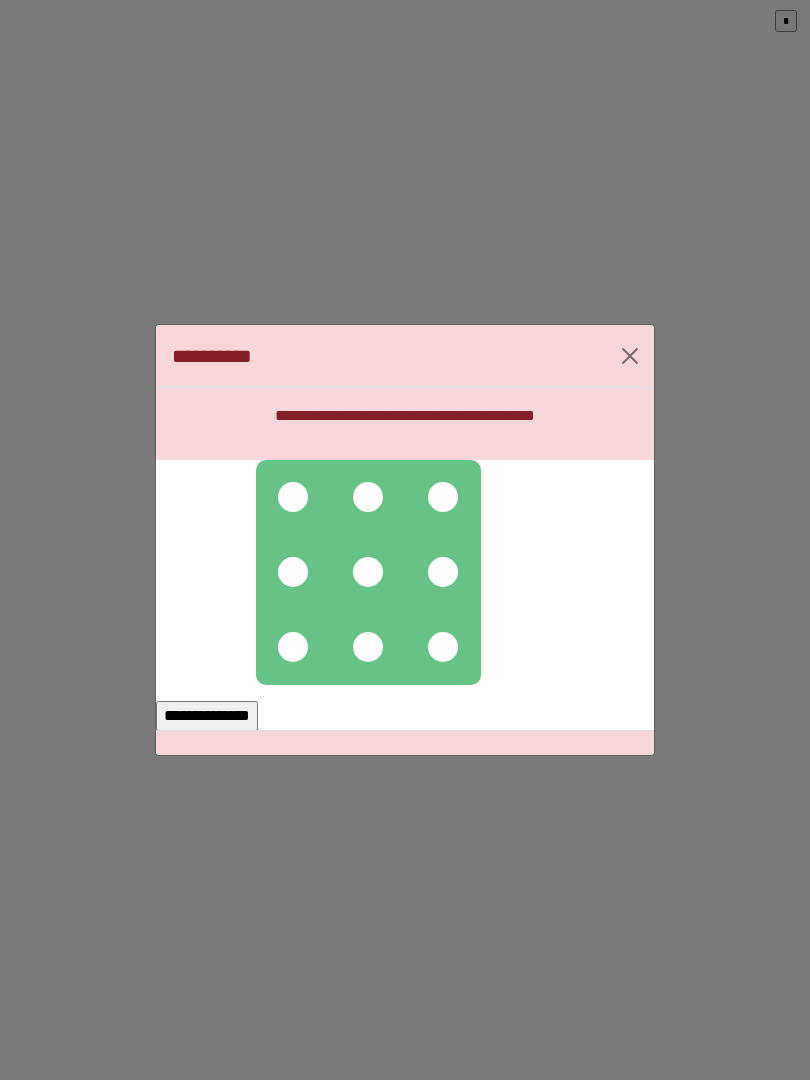 click at bounding box center (293, 497) 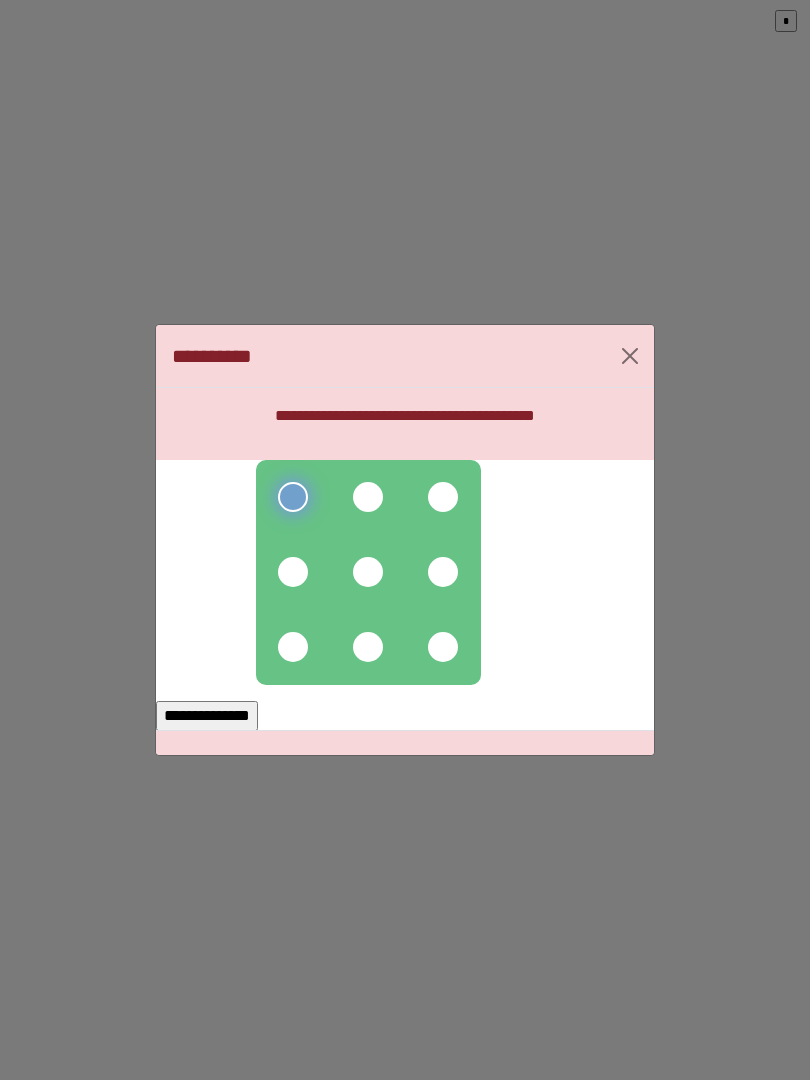 click at bounding box center (368, 497) 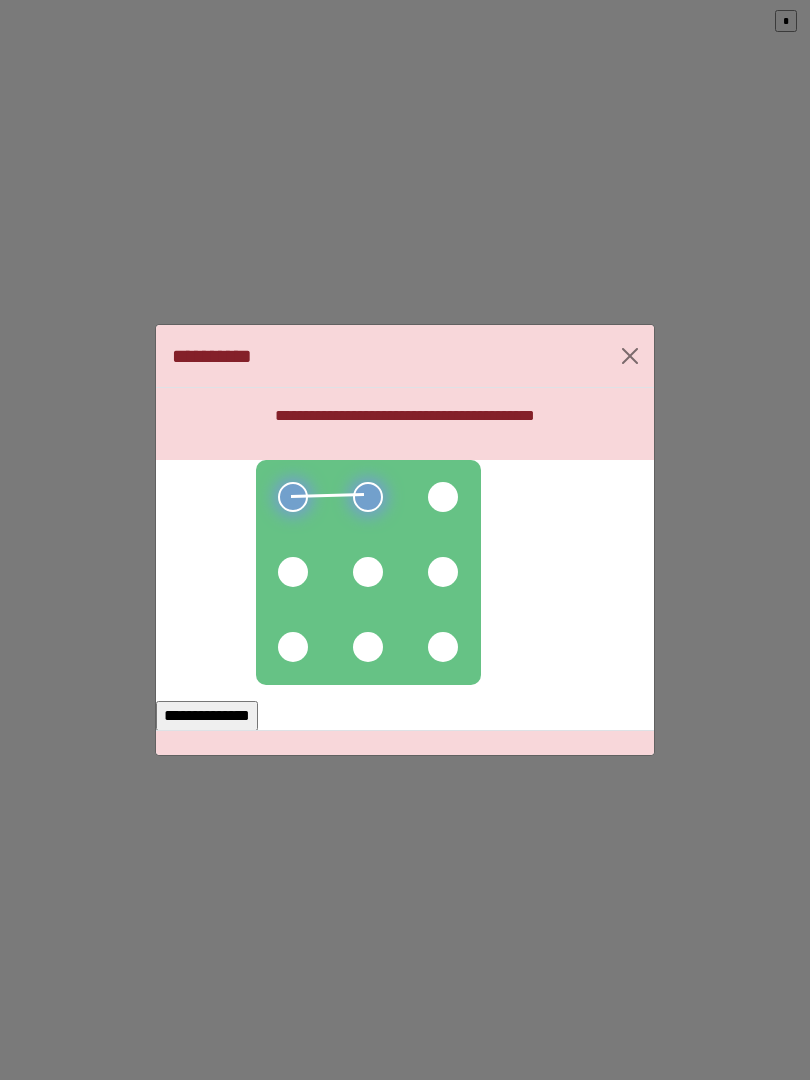 click at bounding box center (443, 497) 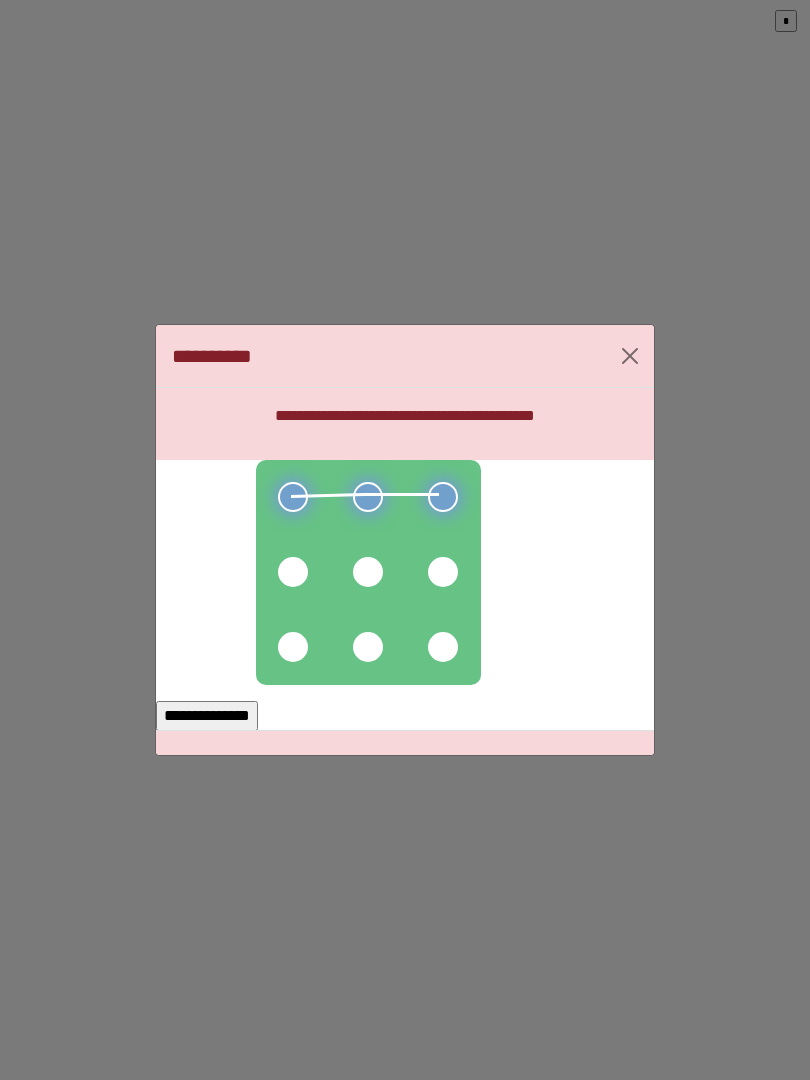 click at bounding box center [443, 572] 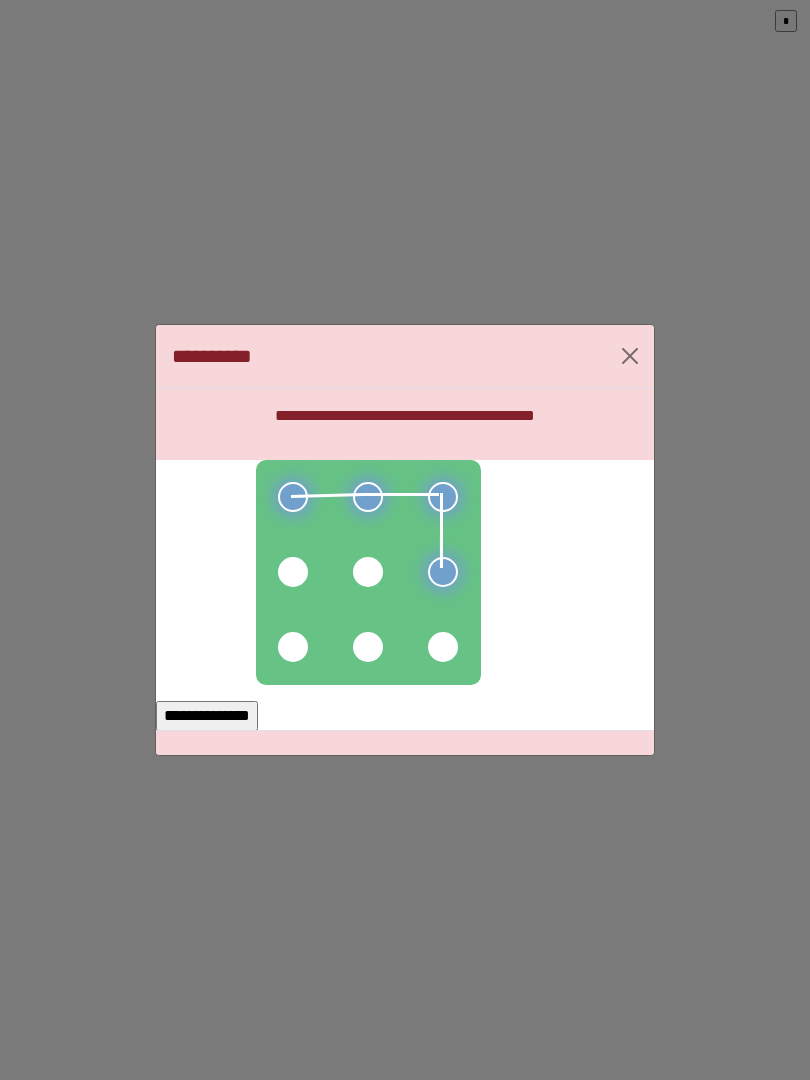 click at bounding box center [443, 647] 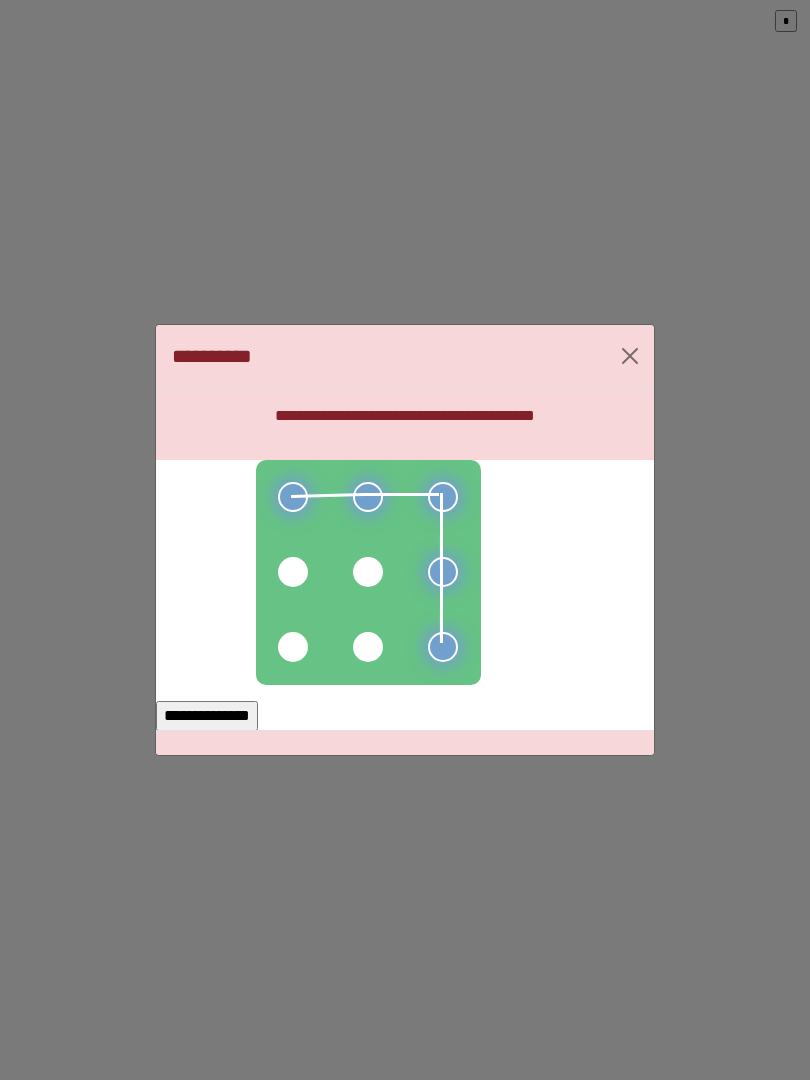click at bounding box center [368, 647] 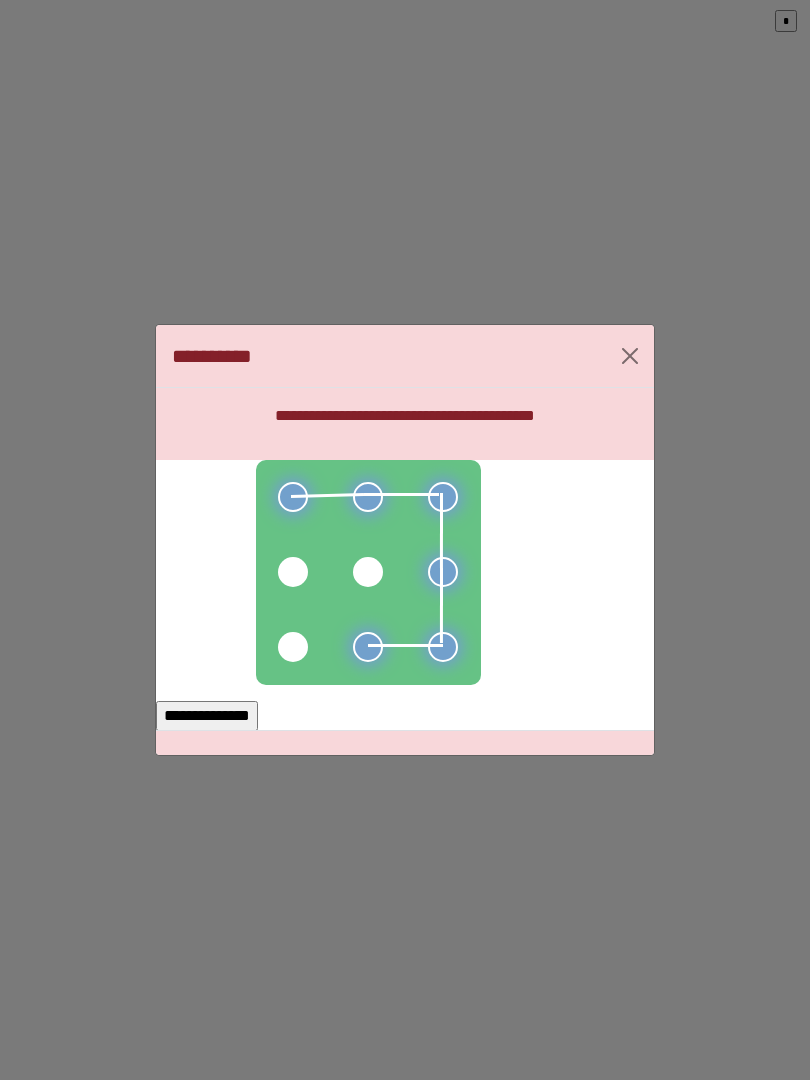 click at bounding box center (293, 647) 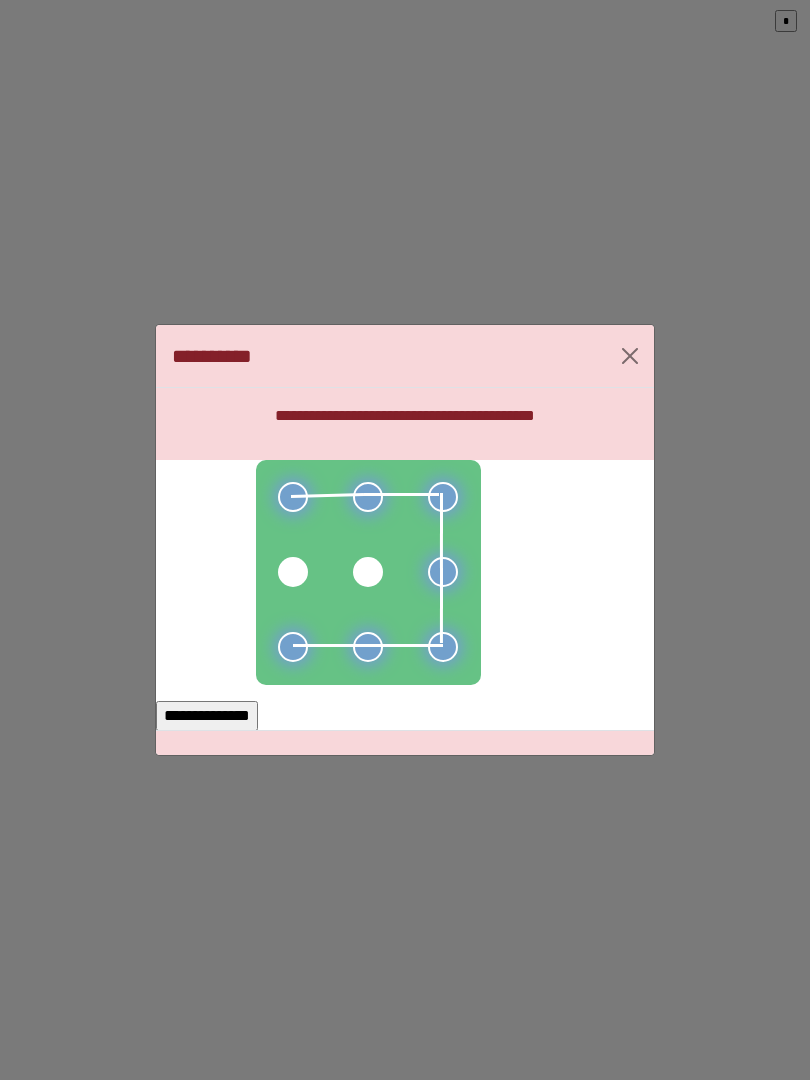 click on "**********" at bounding box center [207, 716] 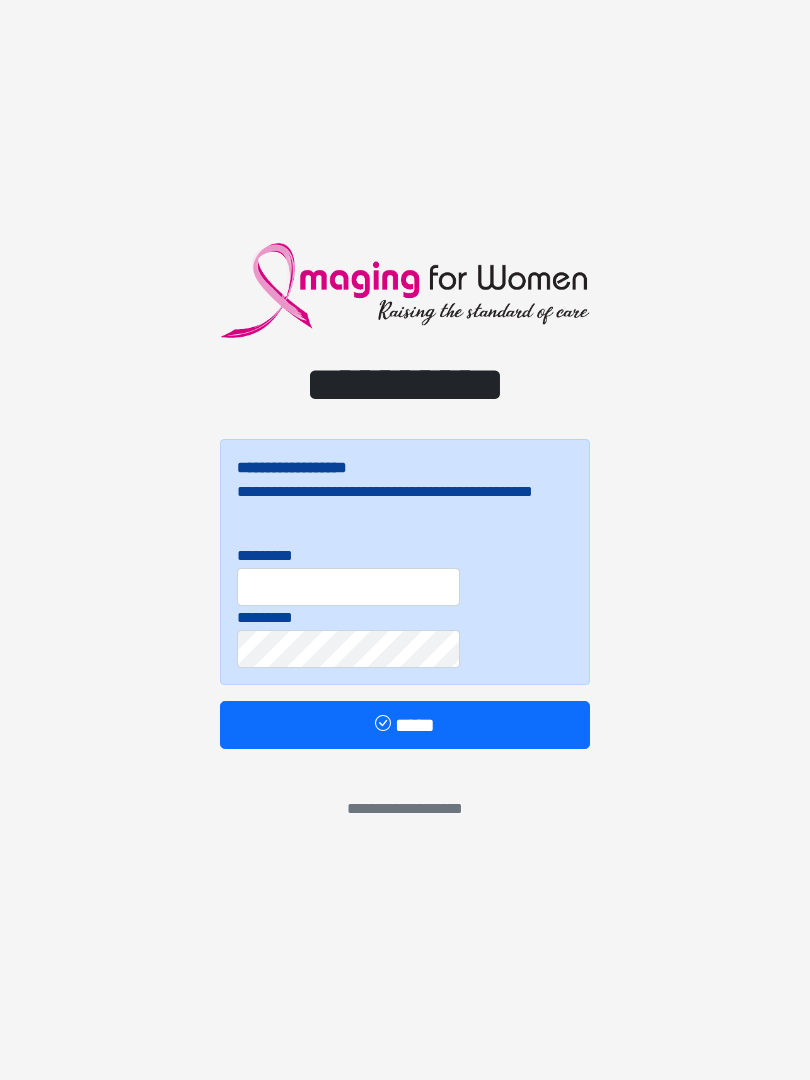 scroll, scrollTop: 0, scrollLeft: 0, axis: both 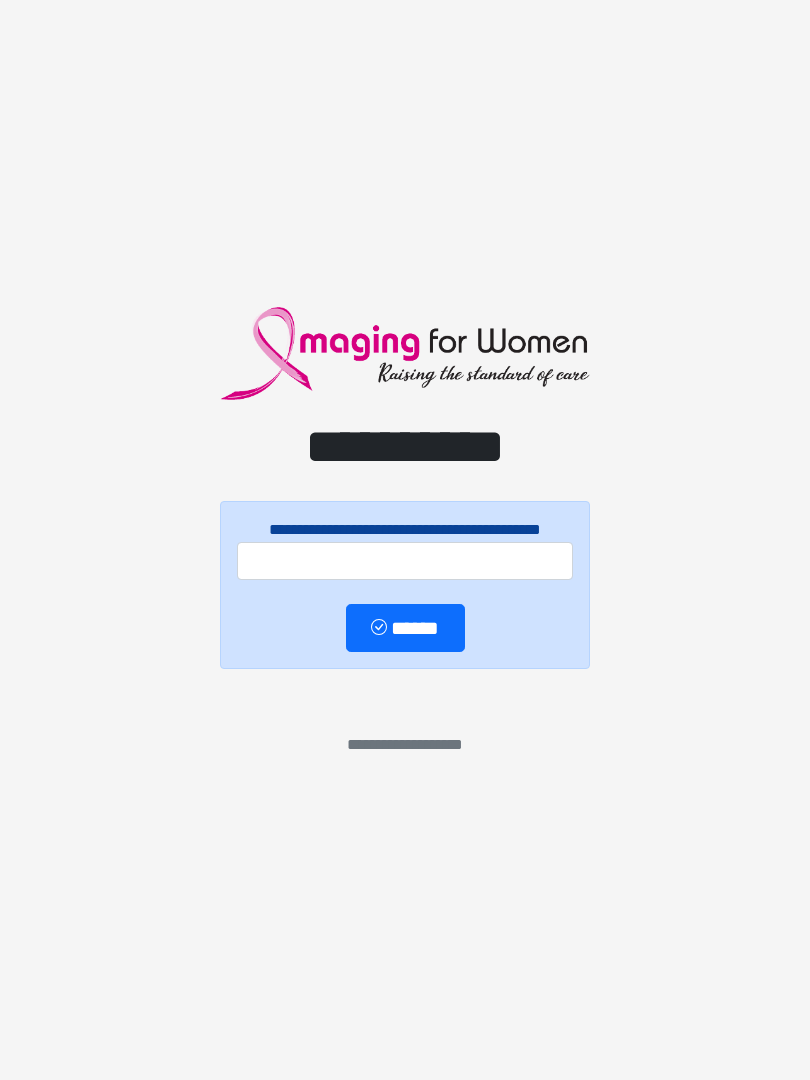click on "**********" at bounding box center (405, 540) 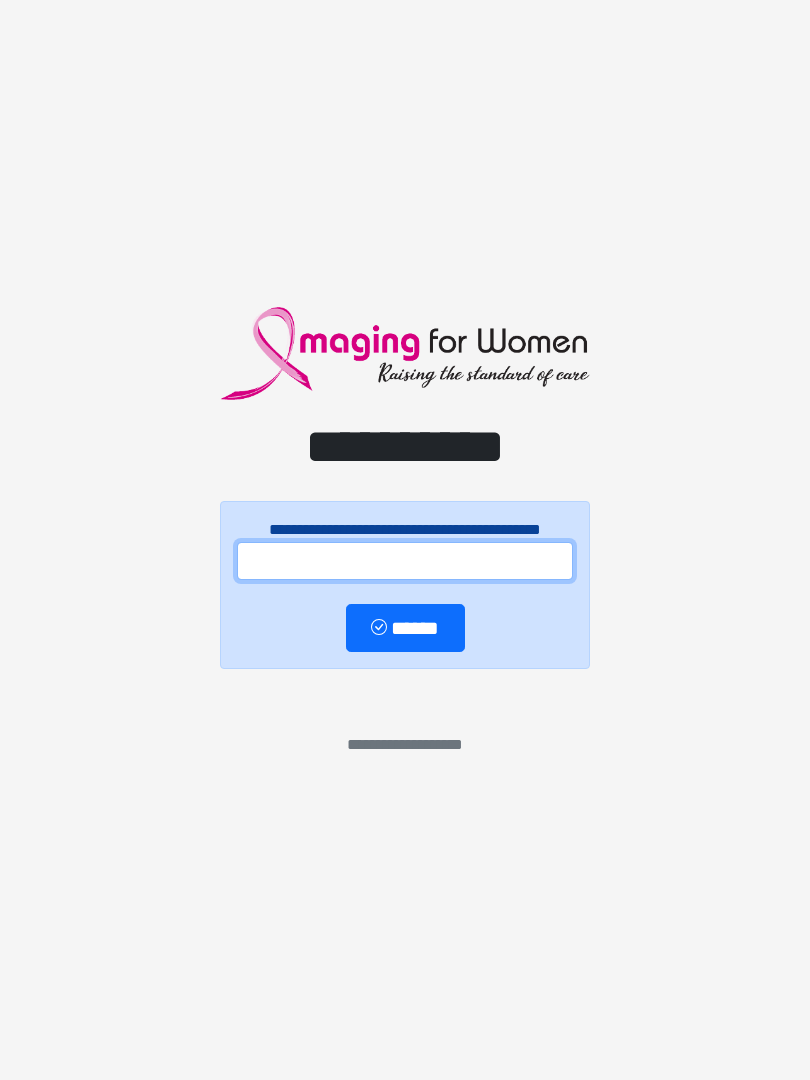 click at bounding box center [405, 561] 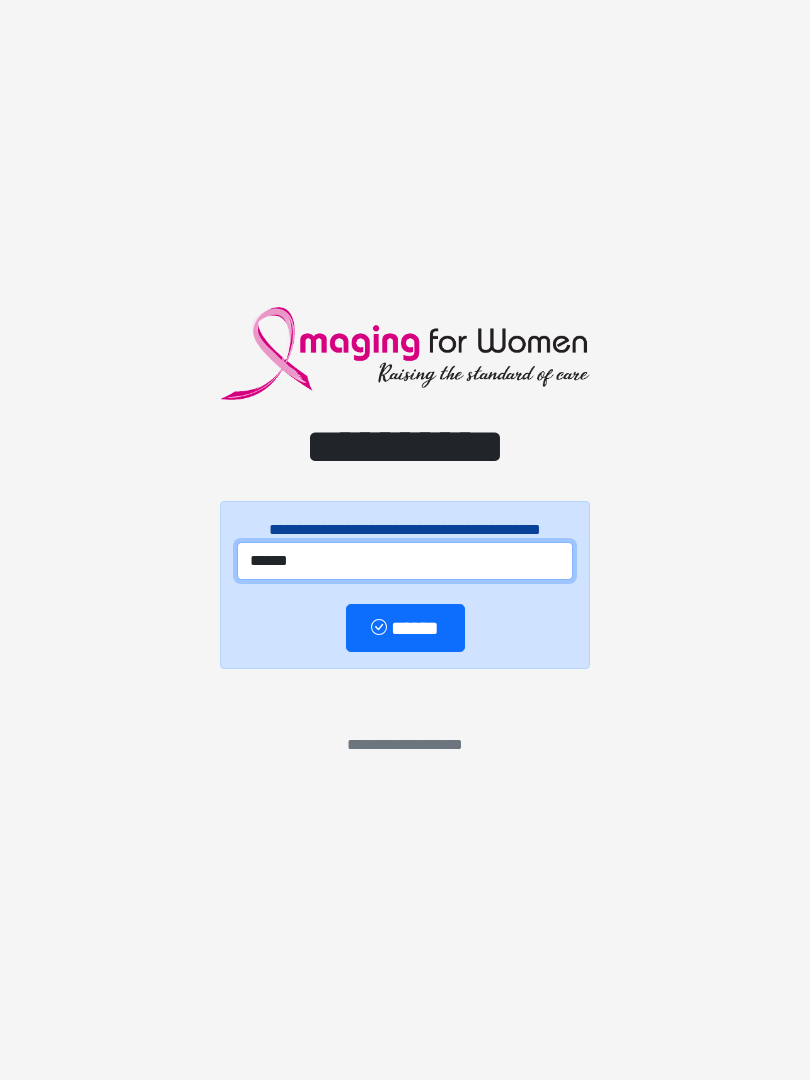 type on "******" 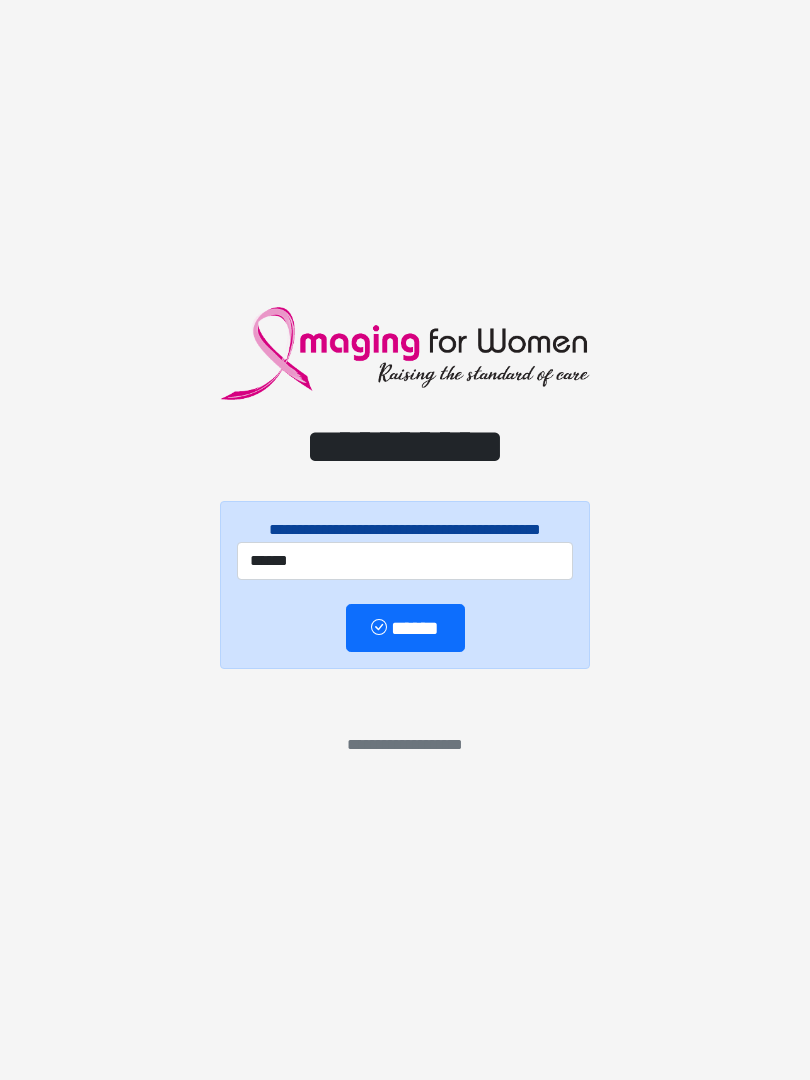 click on "******" at bounding box center [405, 628] 